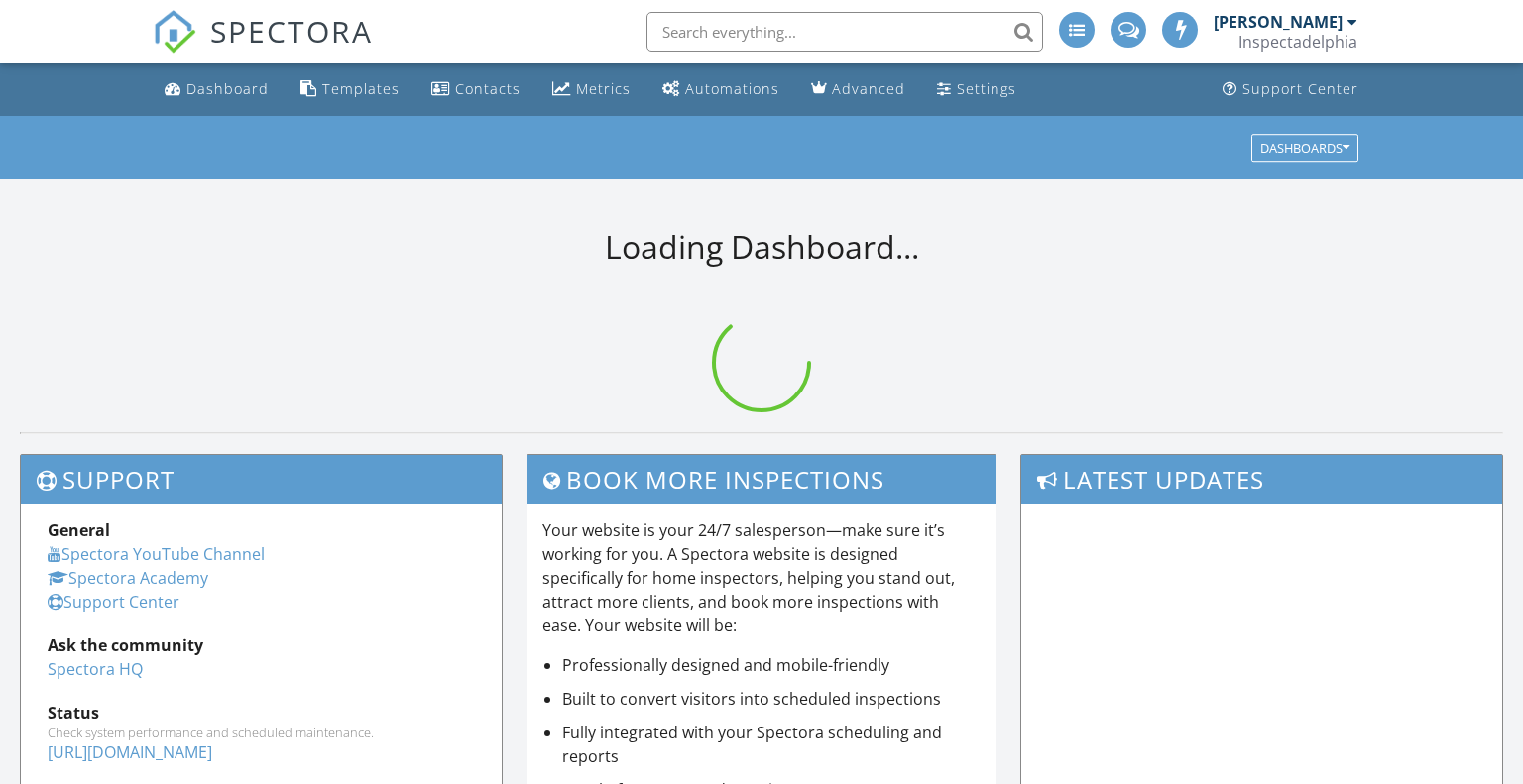 scroll, scrollTop: 0, scrollLeft: 0, axis: both 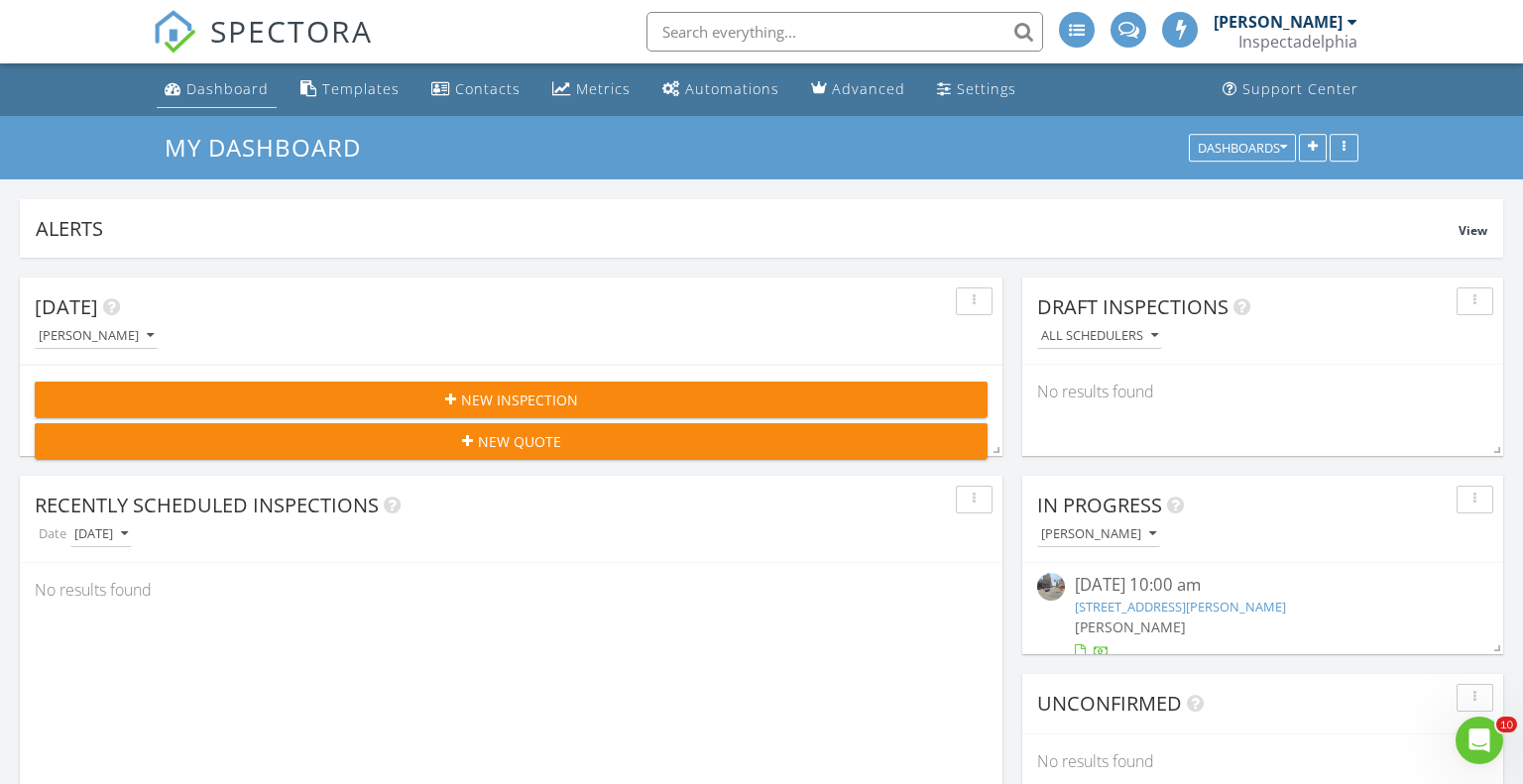 click on "Dashboard" at bounding box center [227, 88] 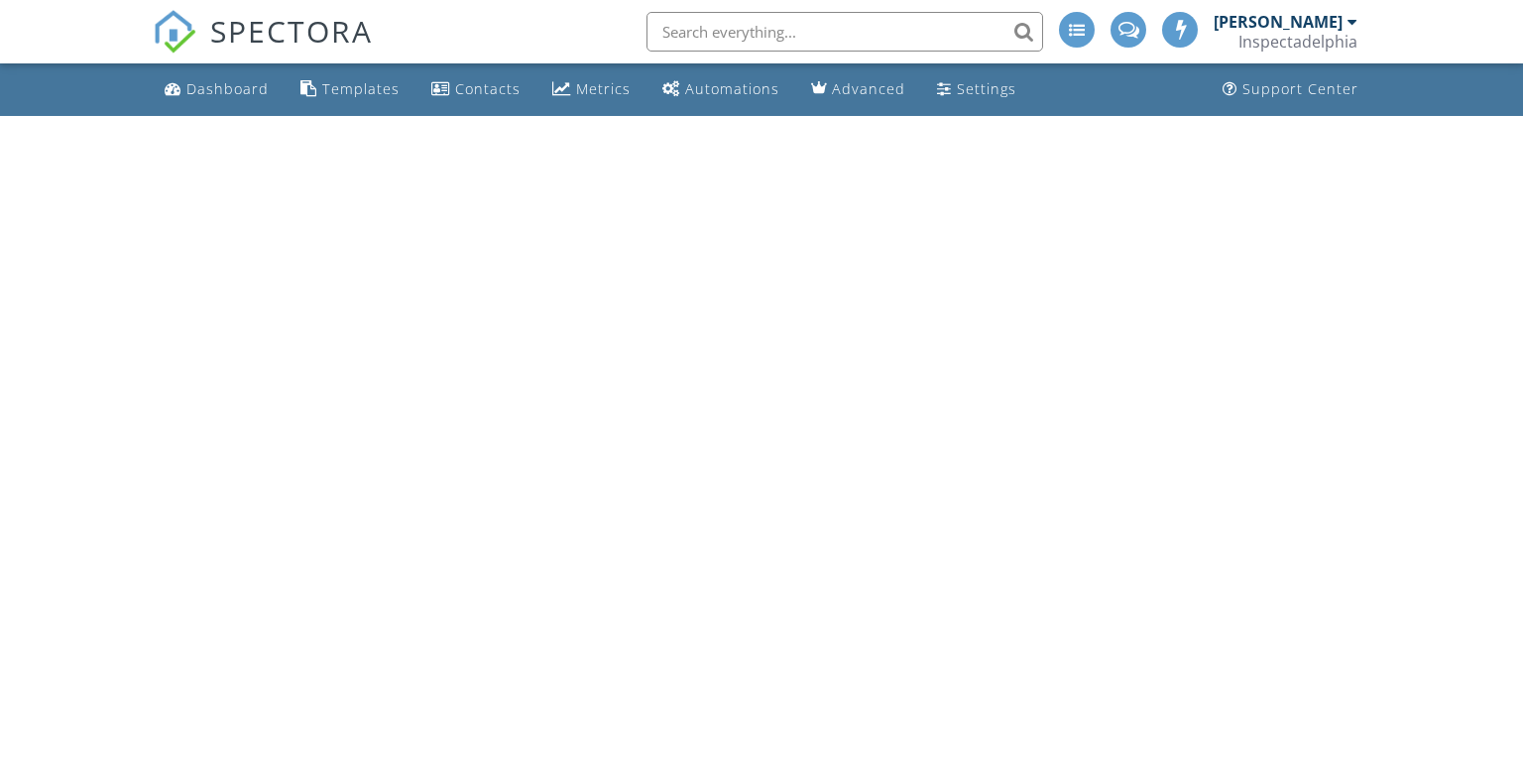scroll, scrollTop: 0, scrollLeft: 0, axis: both 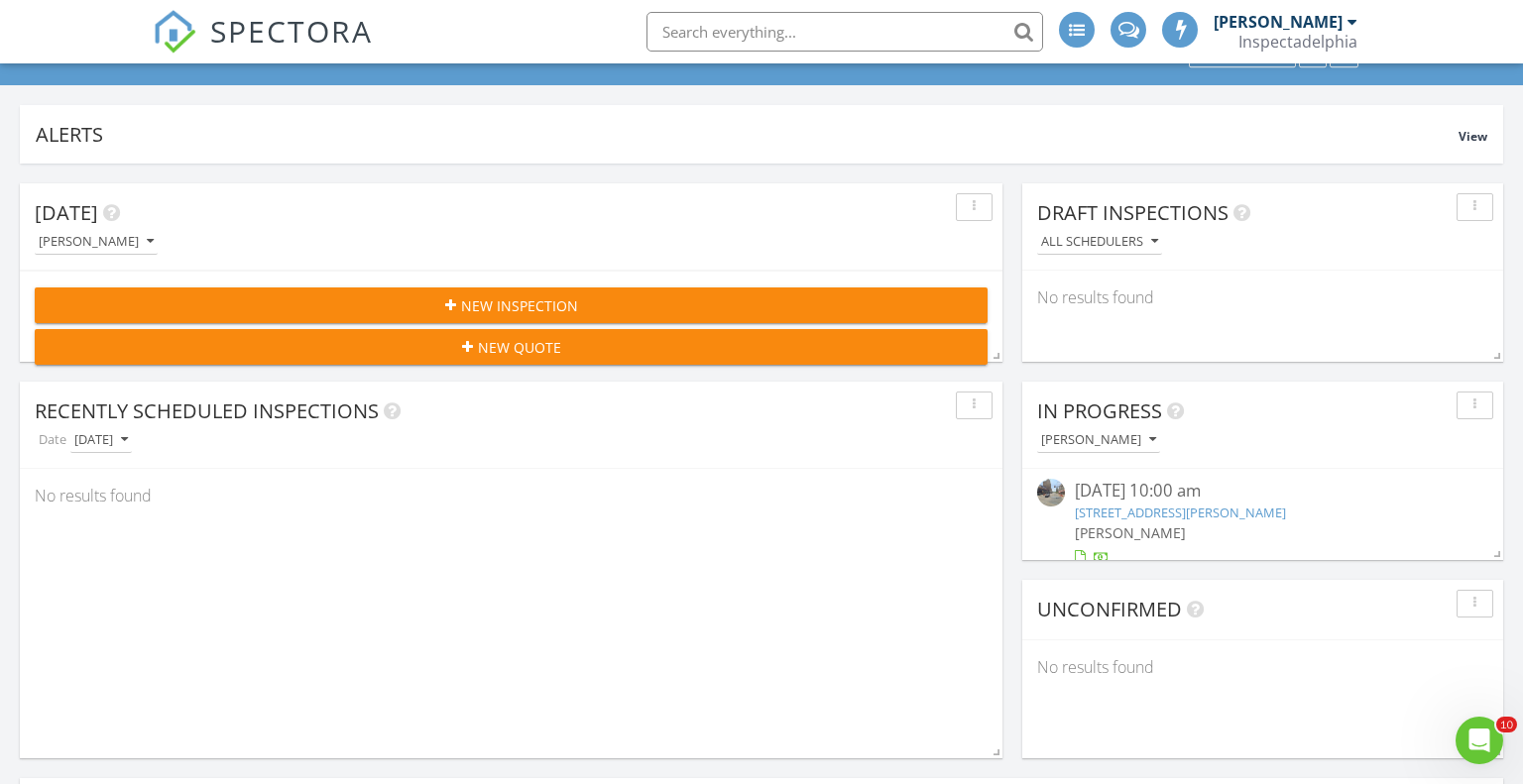 click on "6136 Wayne Avenue #3, Philadelphia, PA 19144" at bounding box center (1180, 512) 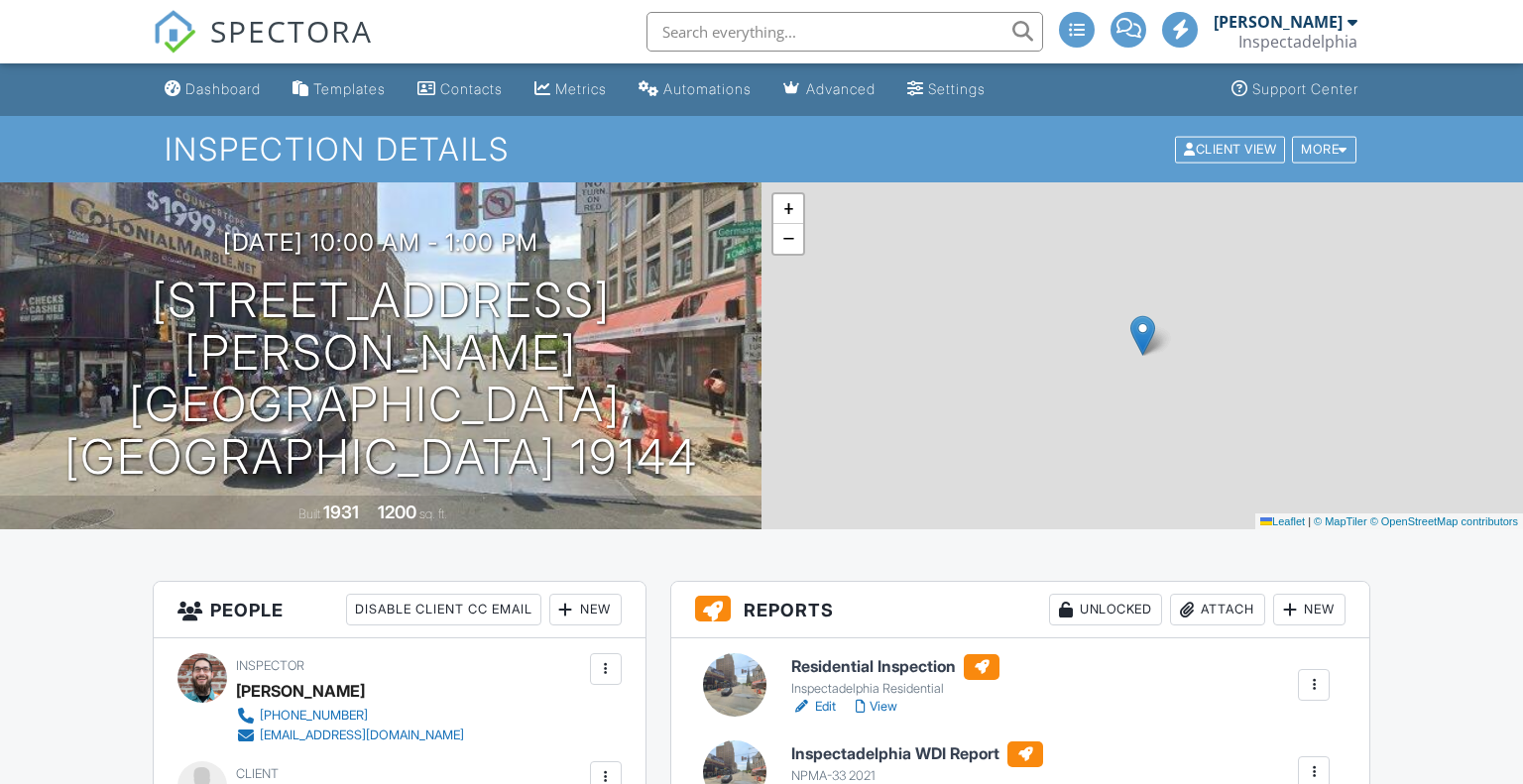 scroll, scrollTop: 1912, scrollLeft: 0, axis: vertical 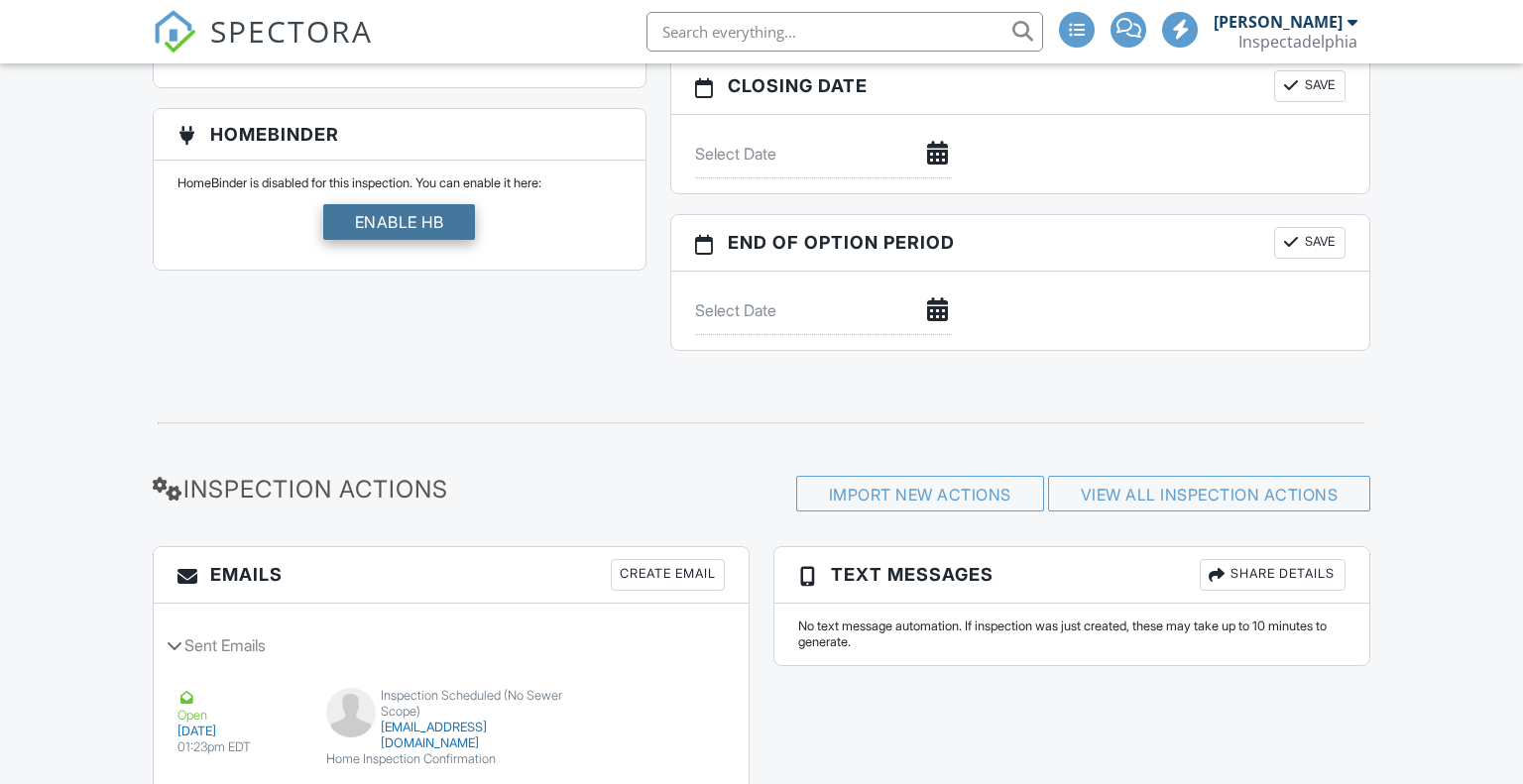 click on "Enable HB" at bounding box center (400, 222) 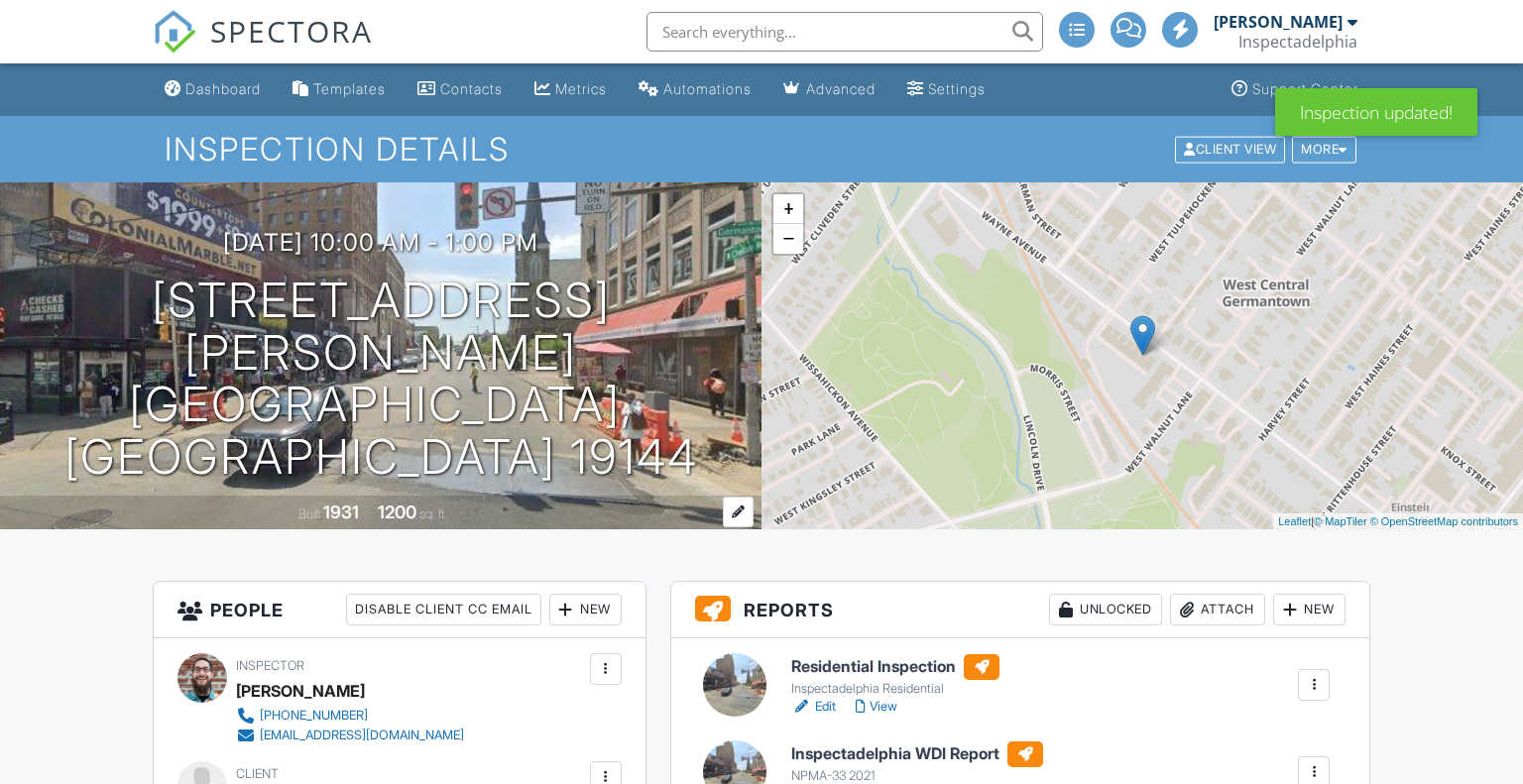 scroll, scrollTop: 76, scrollLeft: 0, axis: vertical 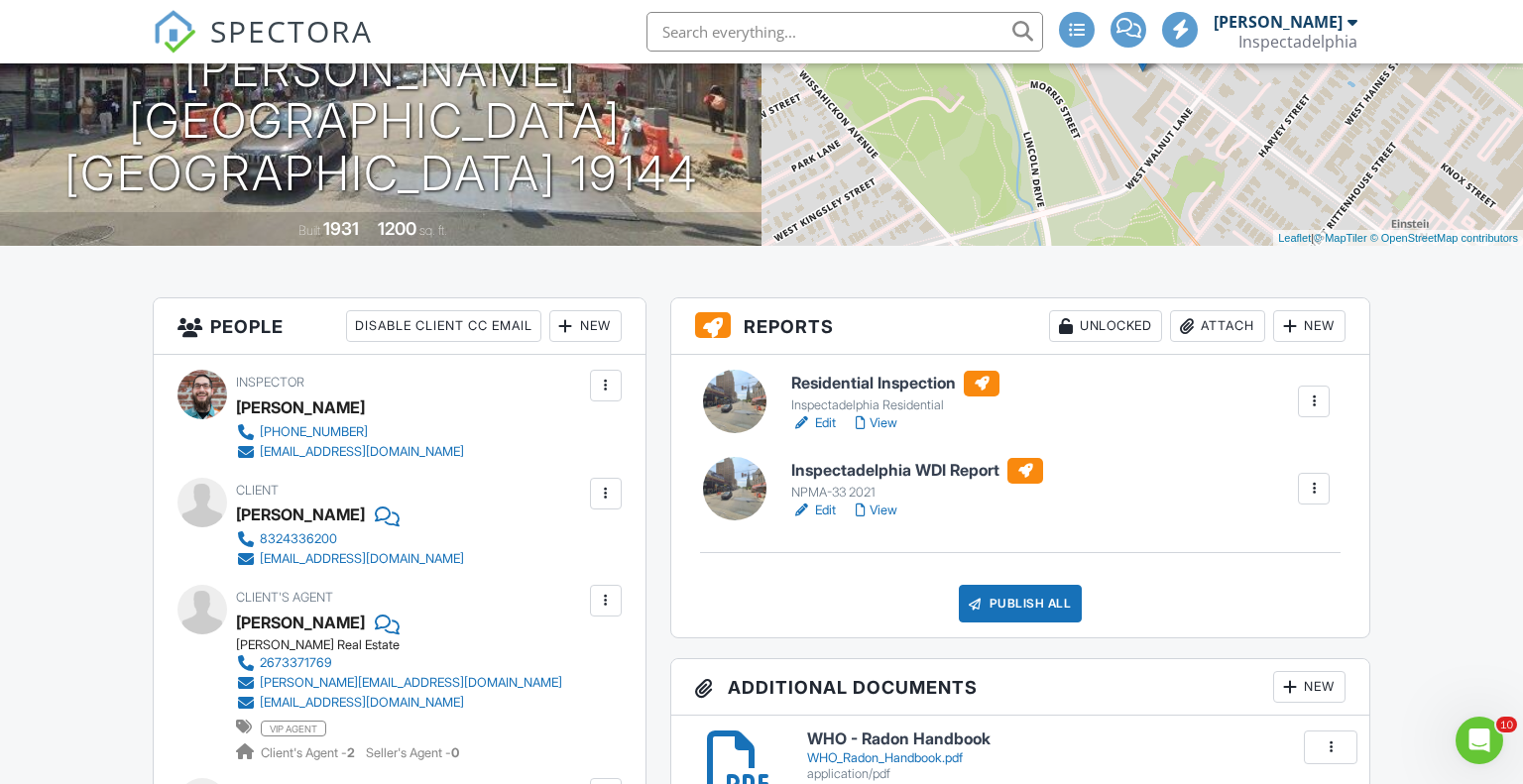 click on "Residential Inspection" at bounding box center (895, 384) 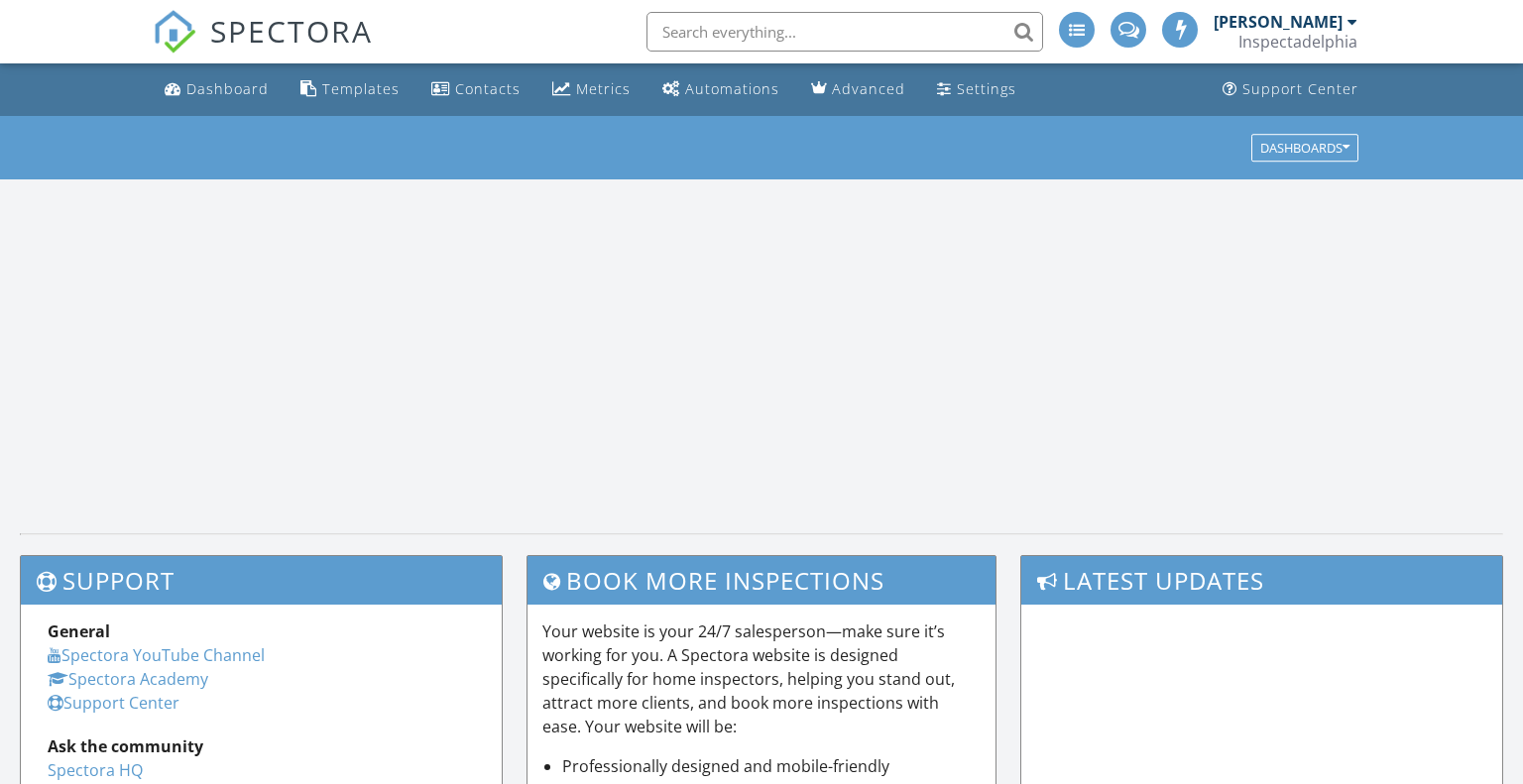 scroll, scrollTop: 0, scrollLeft: 0, axis: both 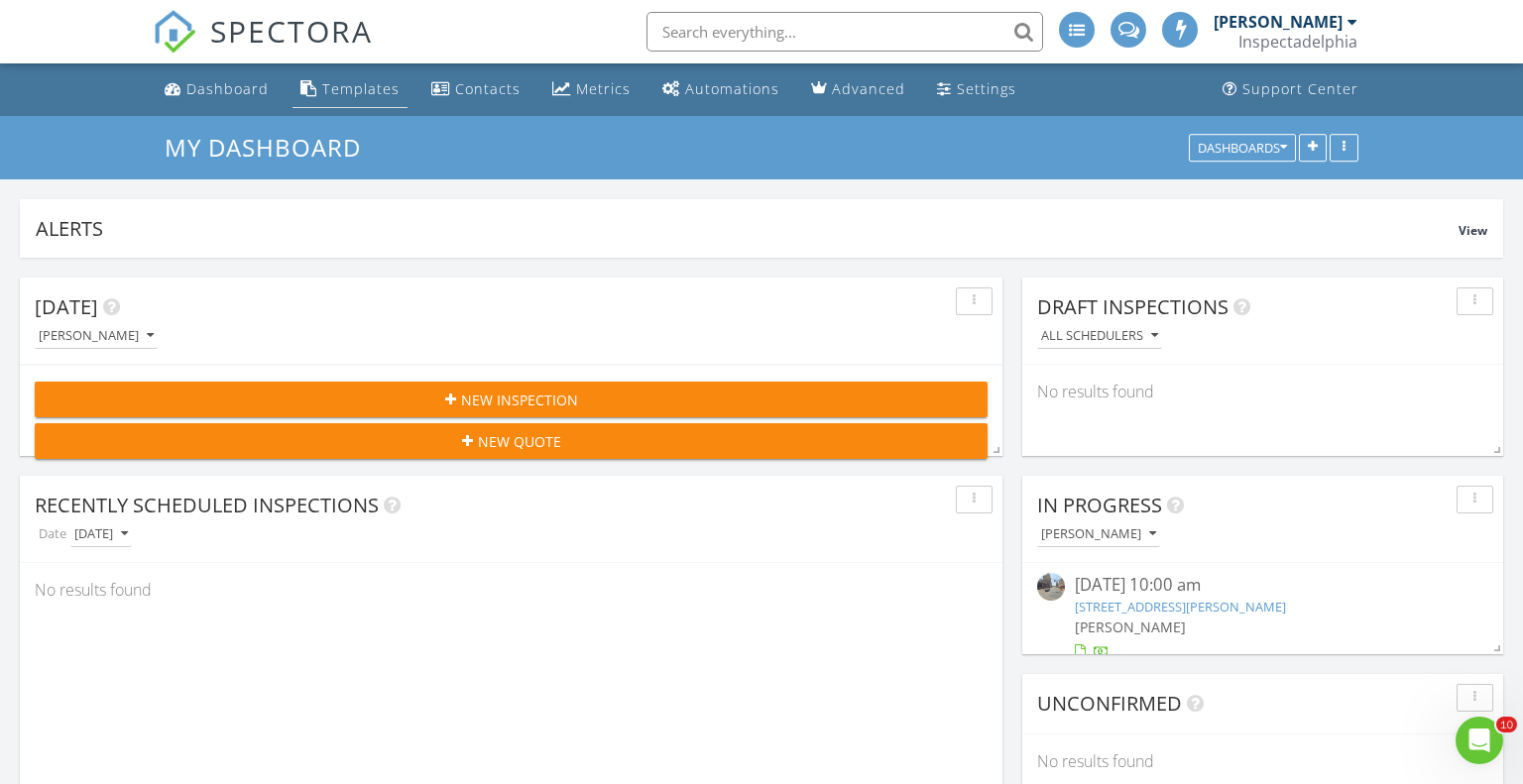 click on "Templates" at bounding box center (361, 88) 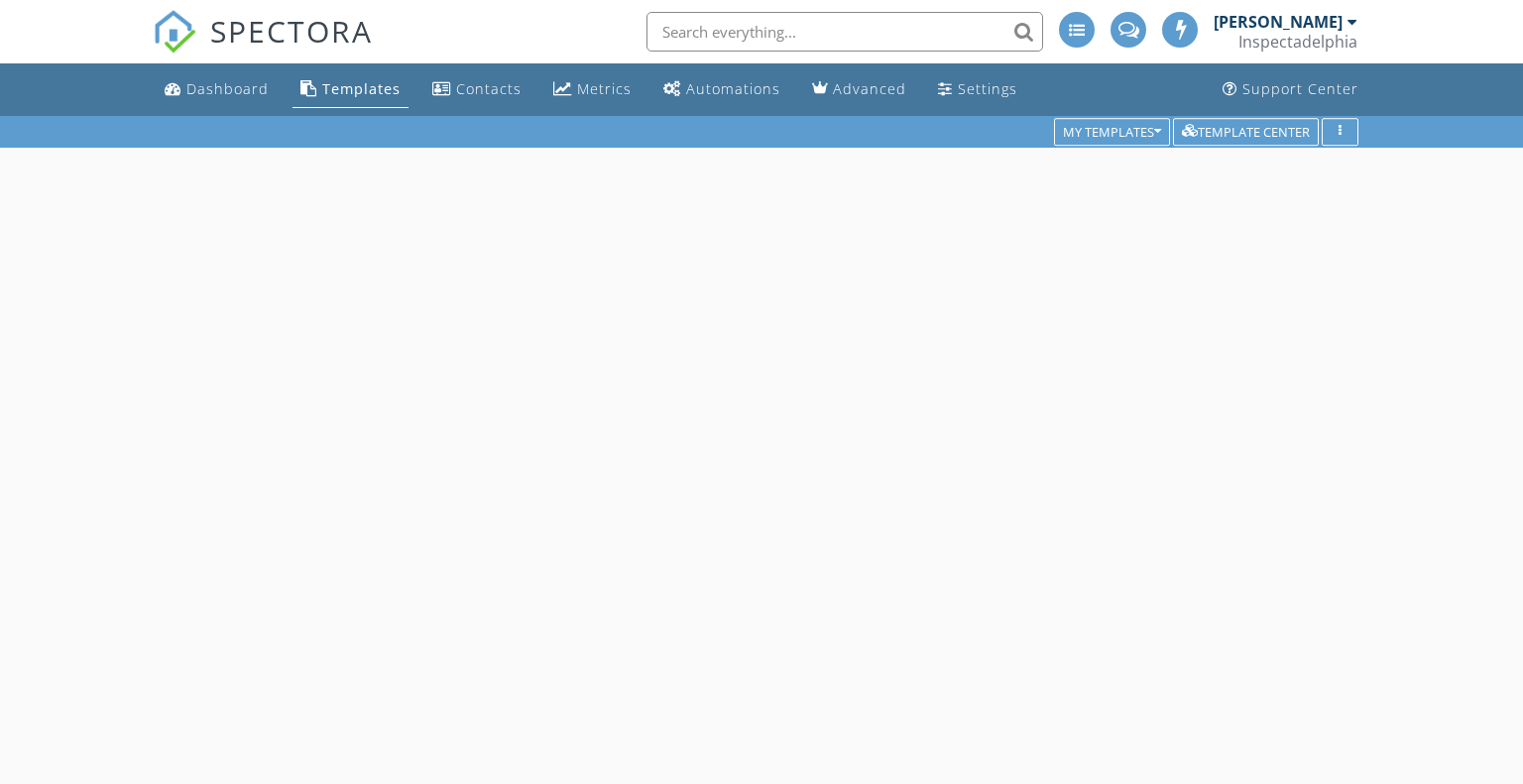 scroll, scrollTop: 0, scrollLeft: 0, axis: both 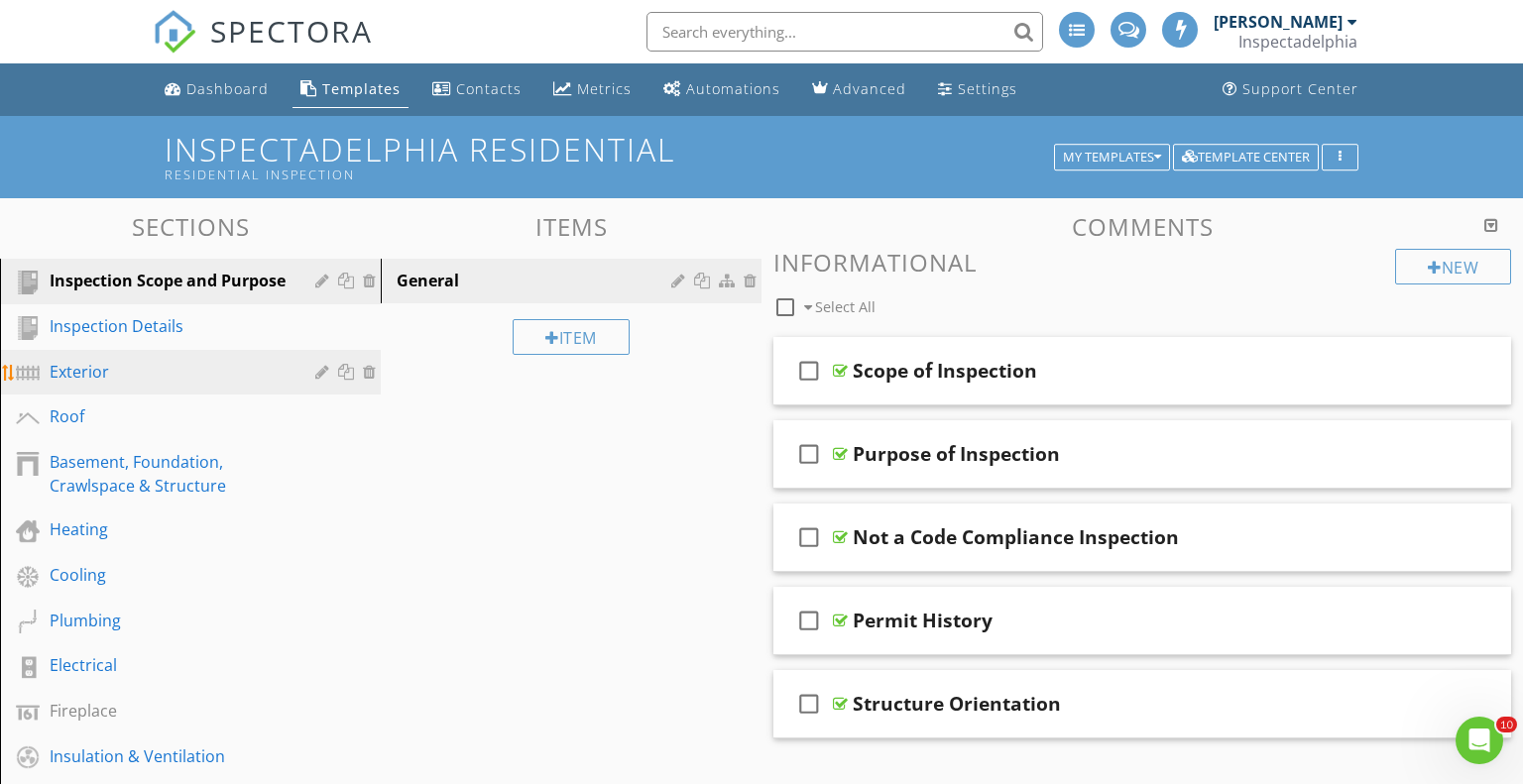click on "Exterior" at bounding box center [168, 372] 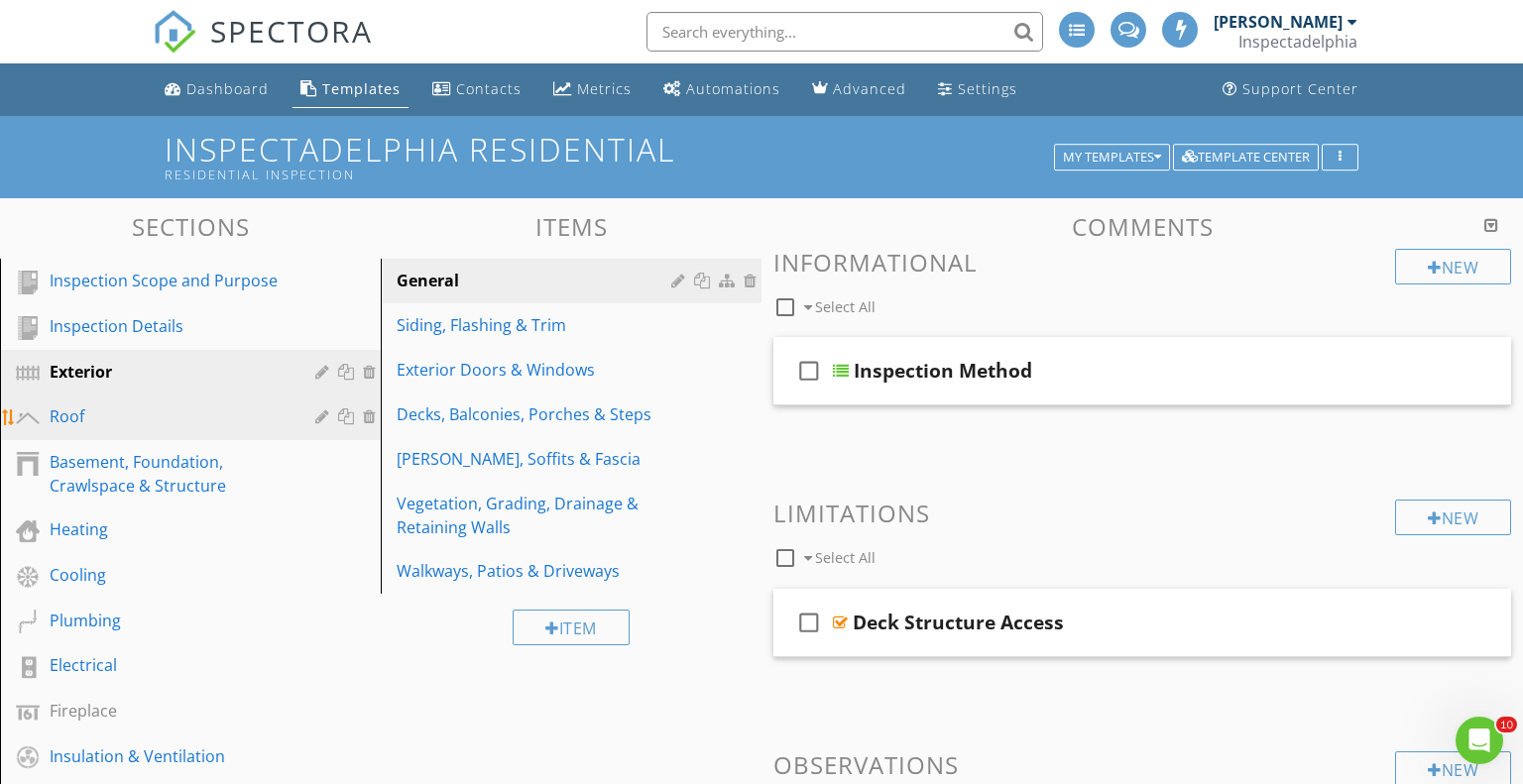 click on "Roof" at bounding box center [168, 416] 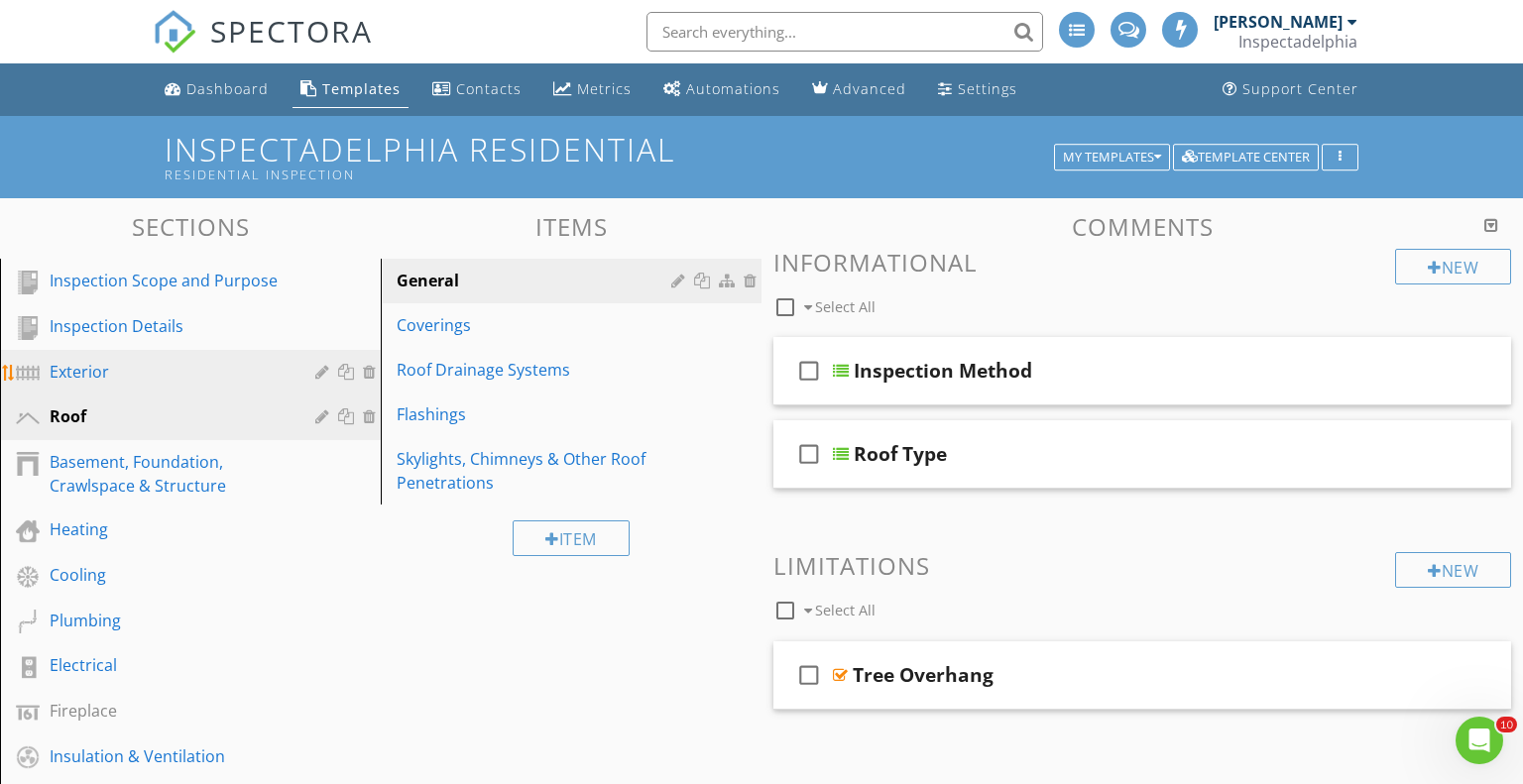 click on "Exterior" at bounding box center [168, 372] 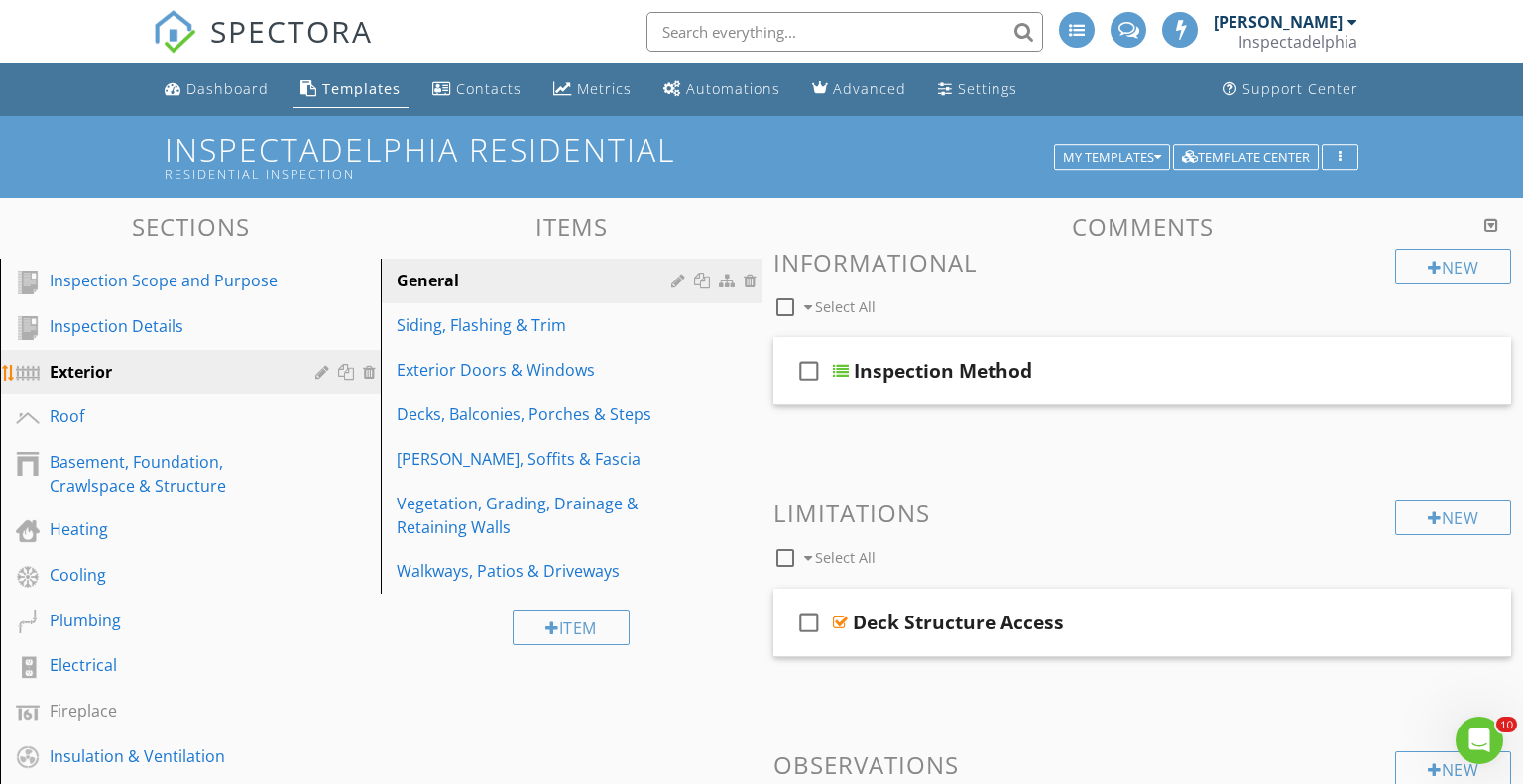 click at bounding box center (324, 372) 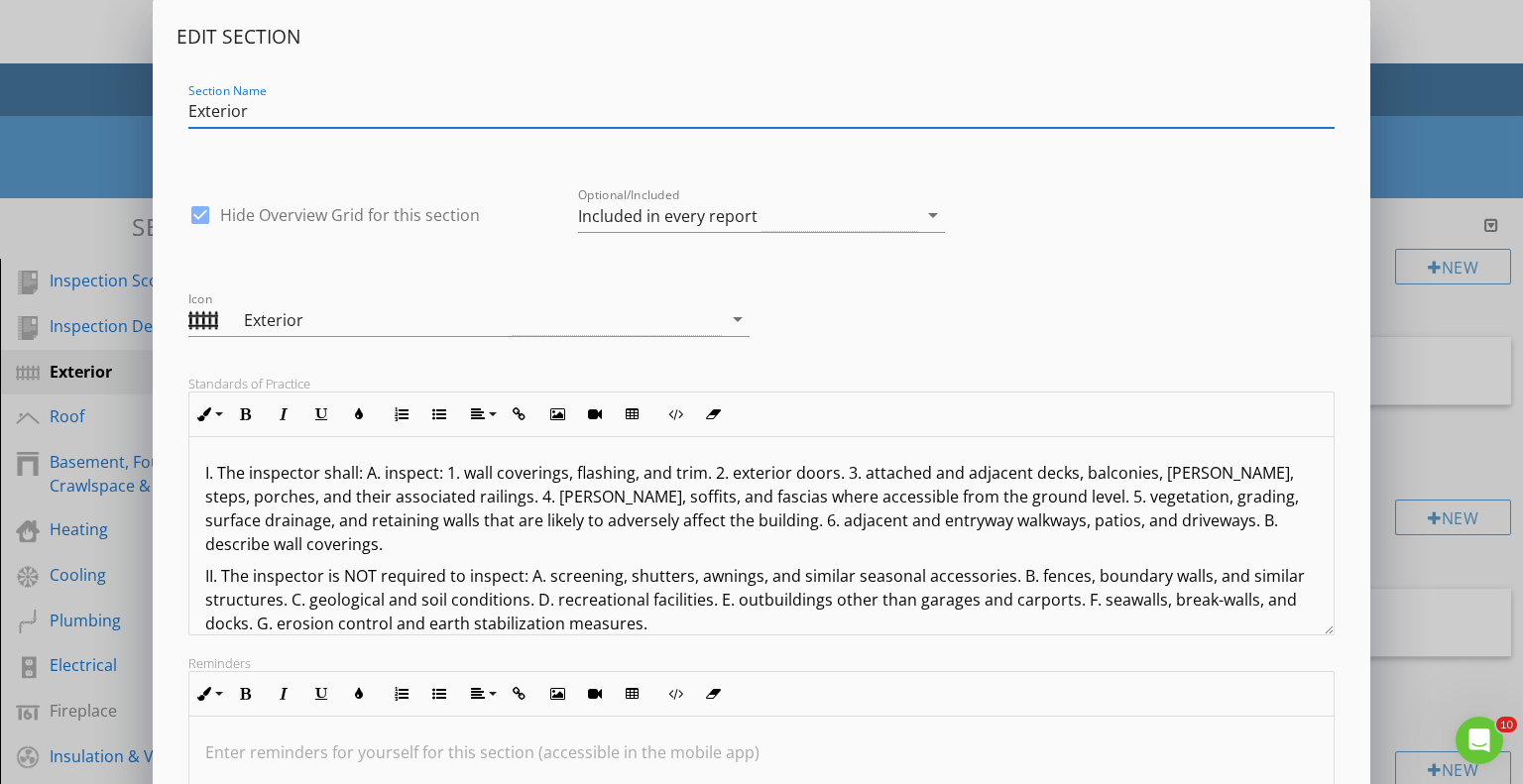 click on "Edit Section   Section Name Exterior     check_box Hide Overview Grid for this section     Optional/Included Included in every report arrow_drop_down   Icon   Exterior   arrow_drop_down     Standards of Practice   Inline Style XLarge Large Normal Small Light Small/Light Bold Italic Underline Colors Ordered List Unordered List Align Align Left Align Center Align Right Align Justify Insert Link Insert Image Insert Video Insert Table Code View Clear Formatting I. The inspector shall: A. inspect: 1. wall coverings, flashing, and trim. 2. exterior doors. 3. attached and adjacent decks, balconies, stoops, steps, porches, and their associated railings. 4. eaves, soffits, and fascias where accessible from the ground level. 5. vegetation, grading, surface drainage, and retaining walls that are likely to adversely affect the building. 6. adjacent and entryway walkways, patios, and driveways. B. describe wall coverings.  These will display in the 'Standards' tab on the report   Reminders   Inline Style XLarge Large" at bounding box center (762, 469) 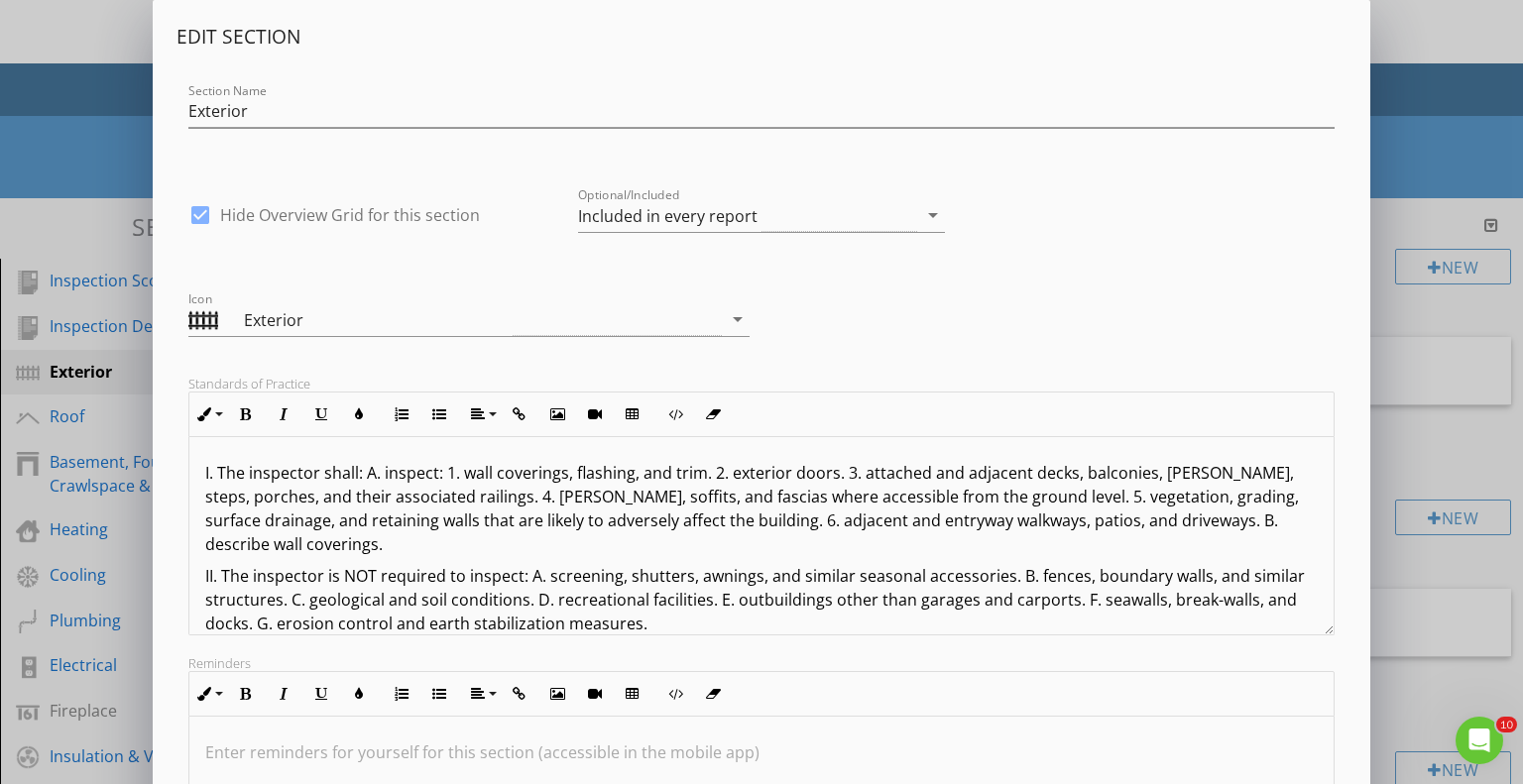 scroll, scrollTop: 264, scrollLeft: 0, axis: vertical 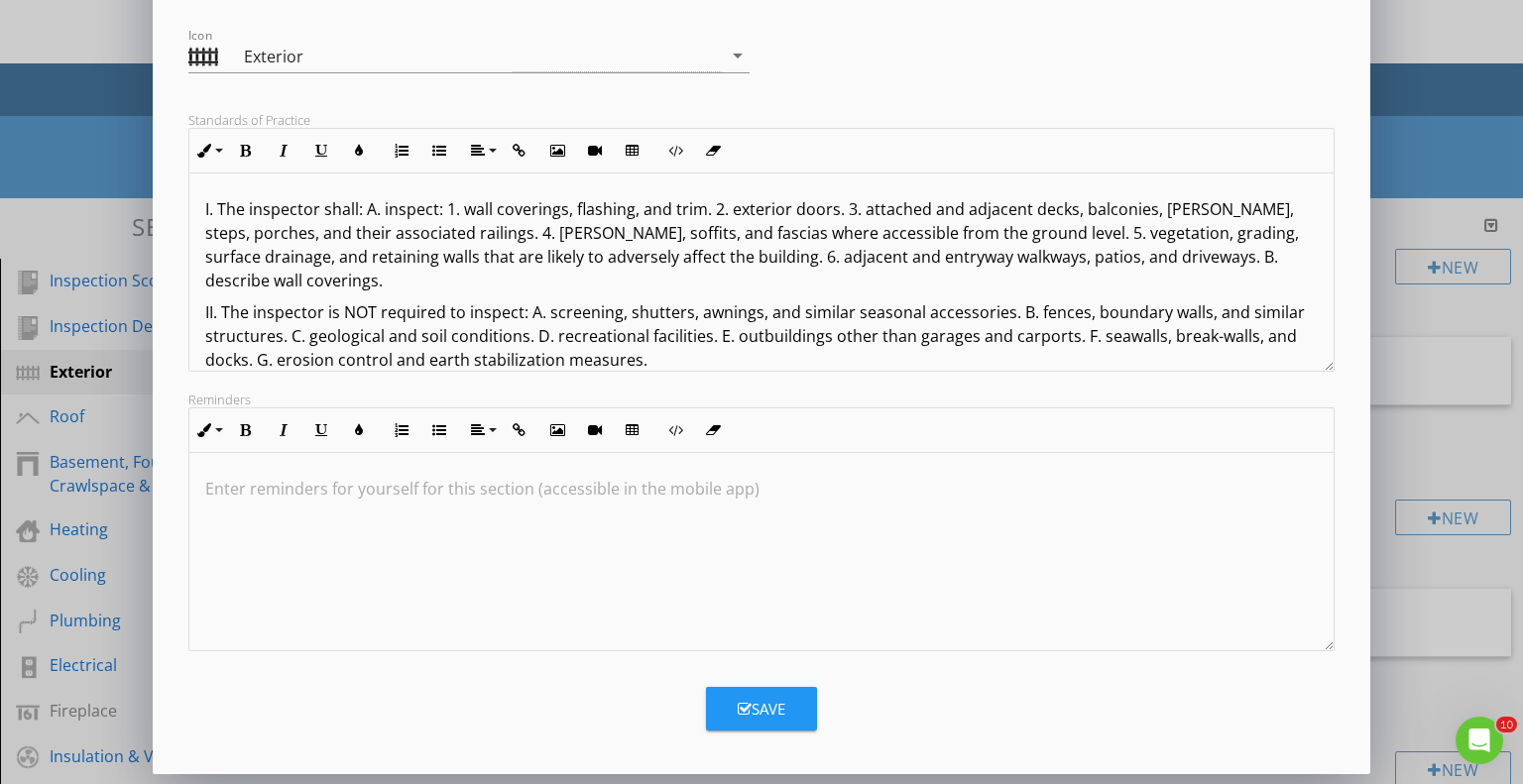 click on "Save" at bounding box center (762, 709) 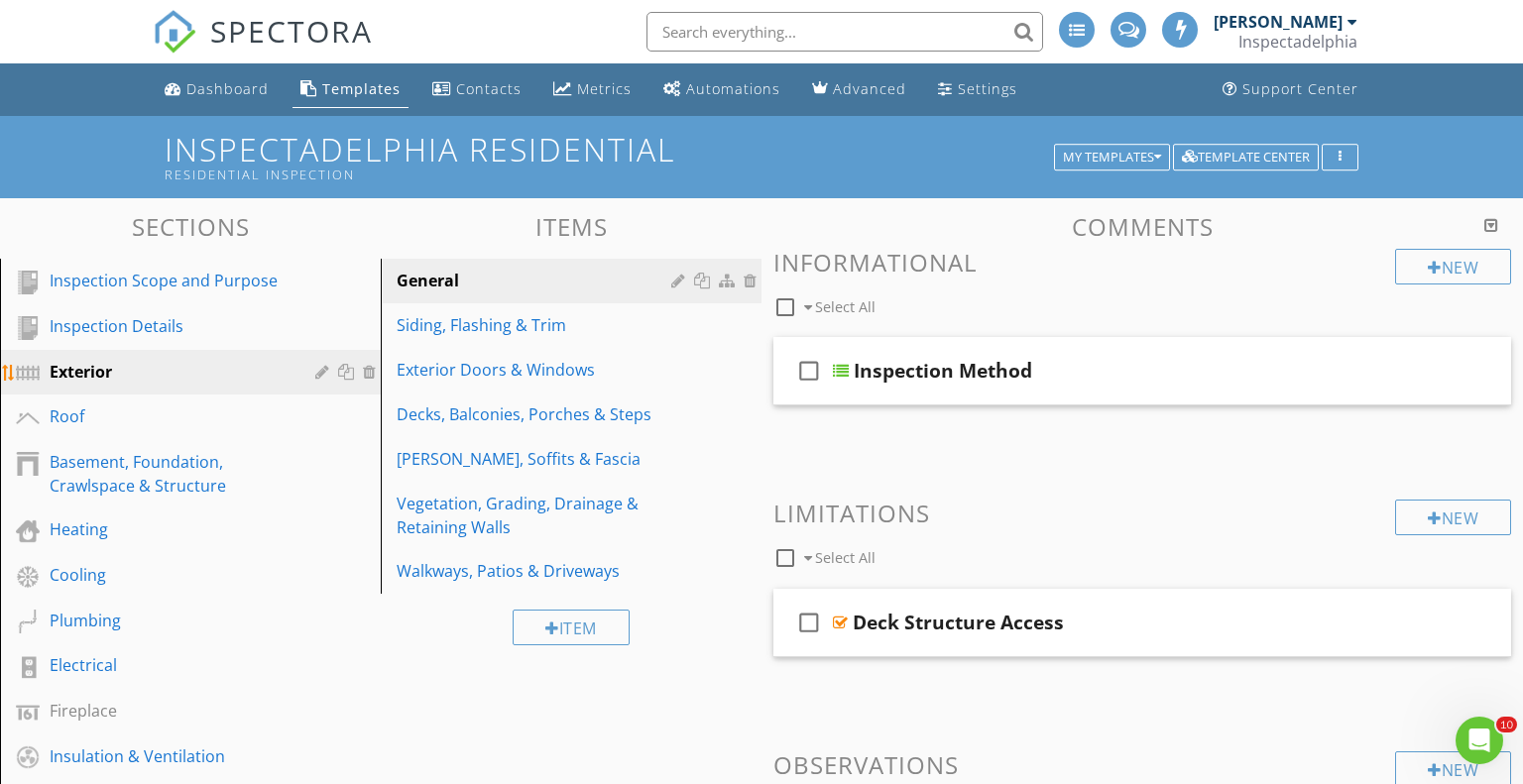 scroll, scrollTop: 51, scrollLeft: 0, axis: vertical 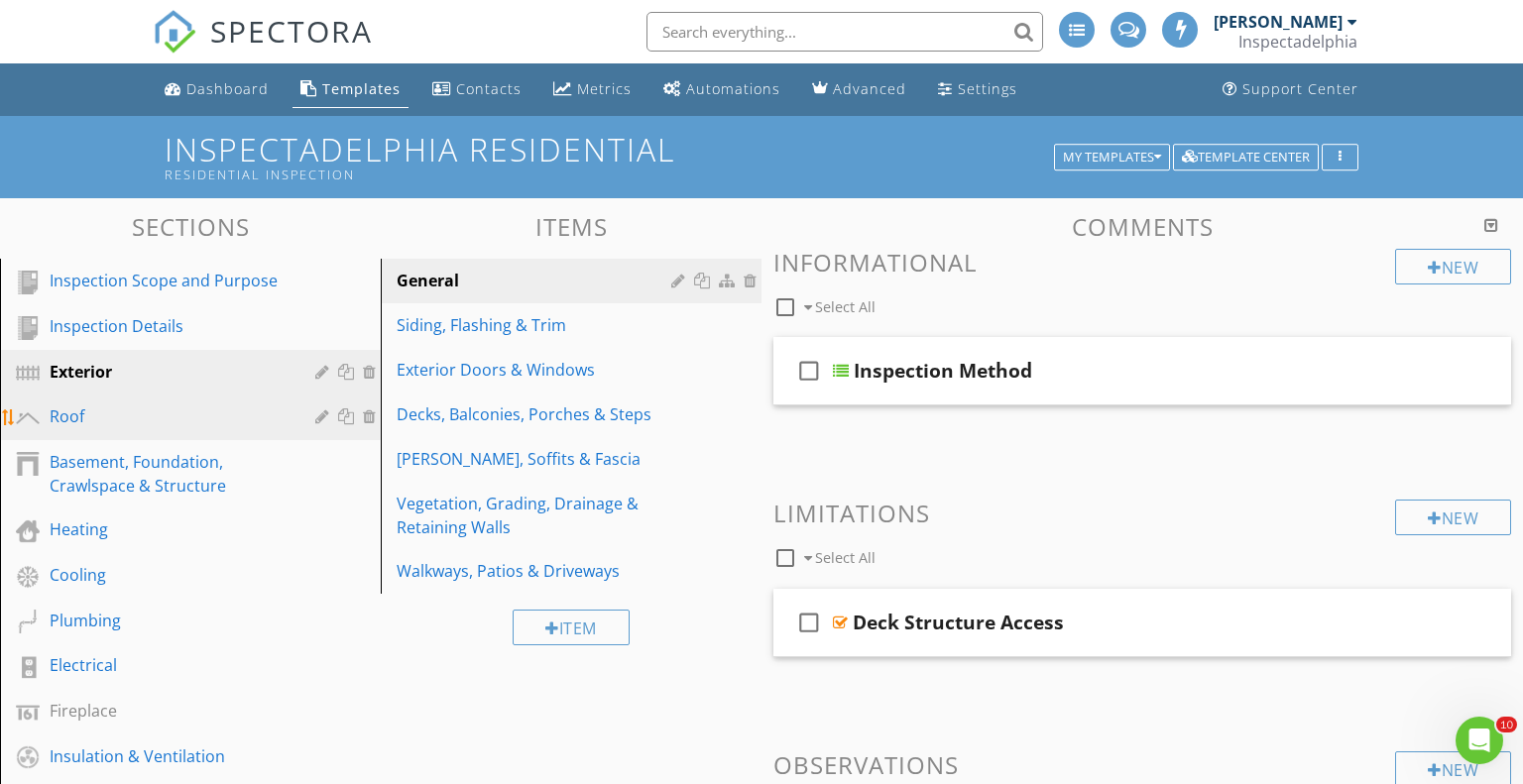 click on "Roof" at bounding box center [168, 416] 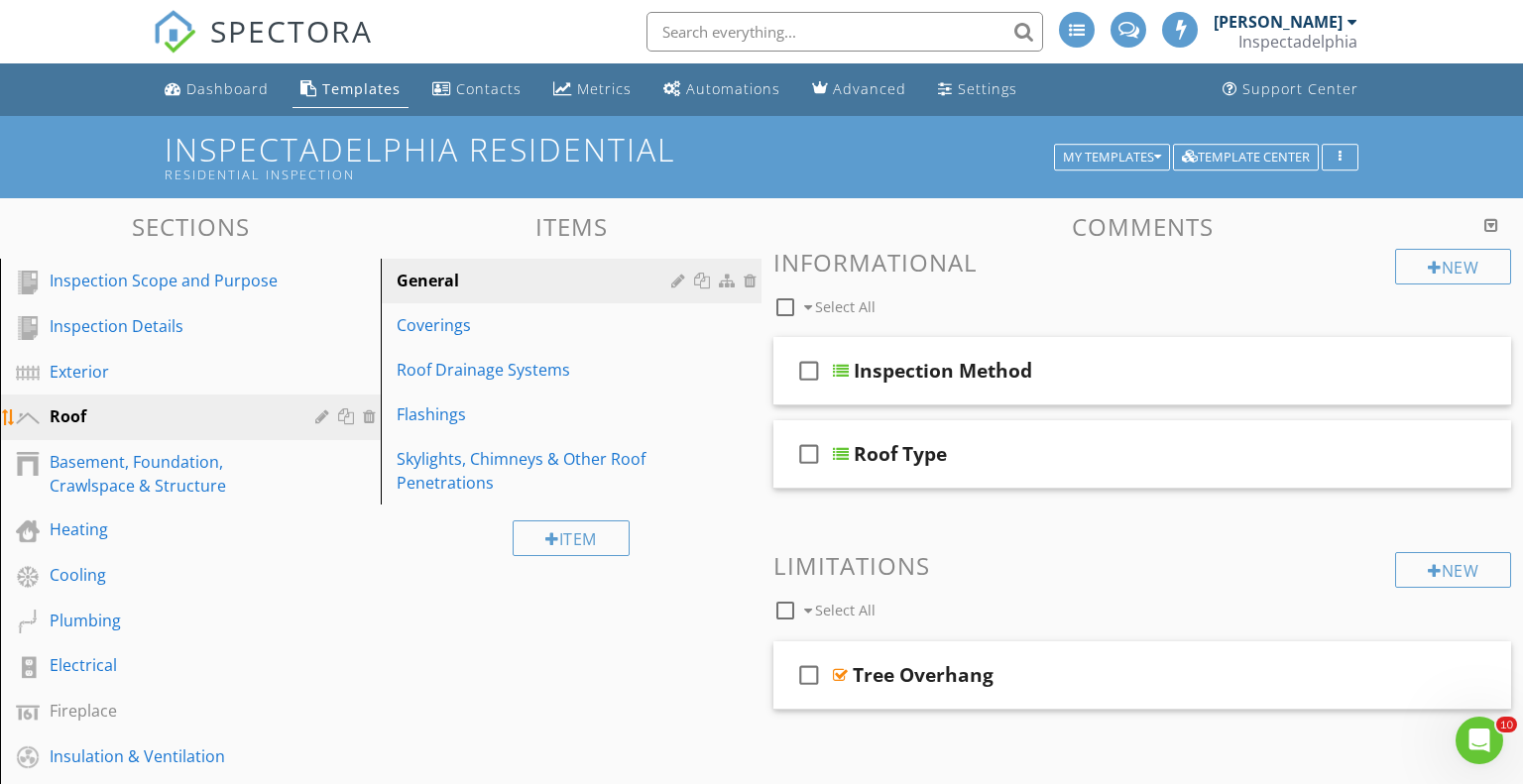click at bounding box center [324, 416] 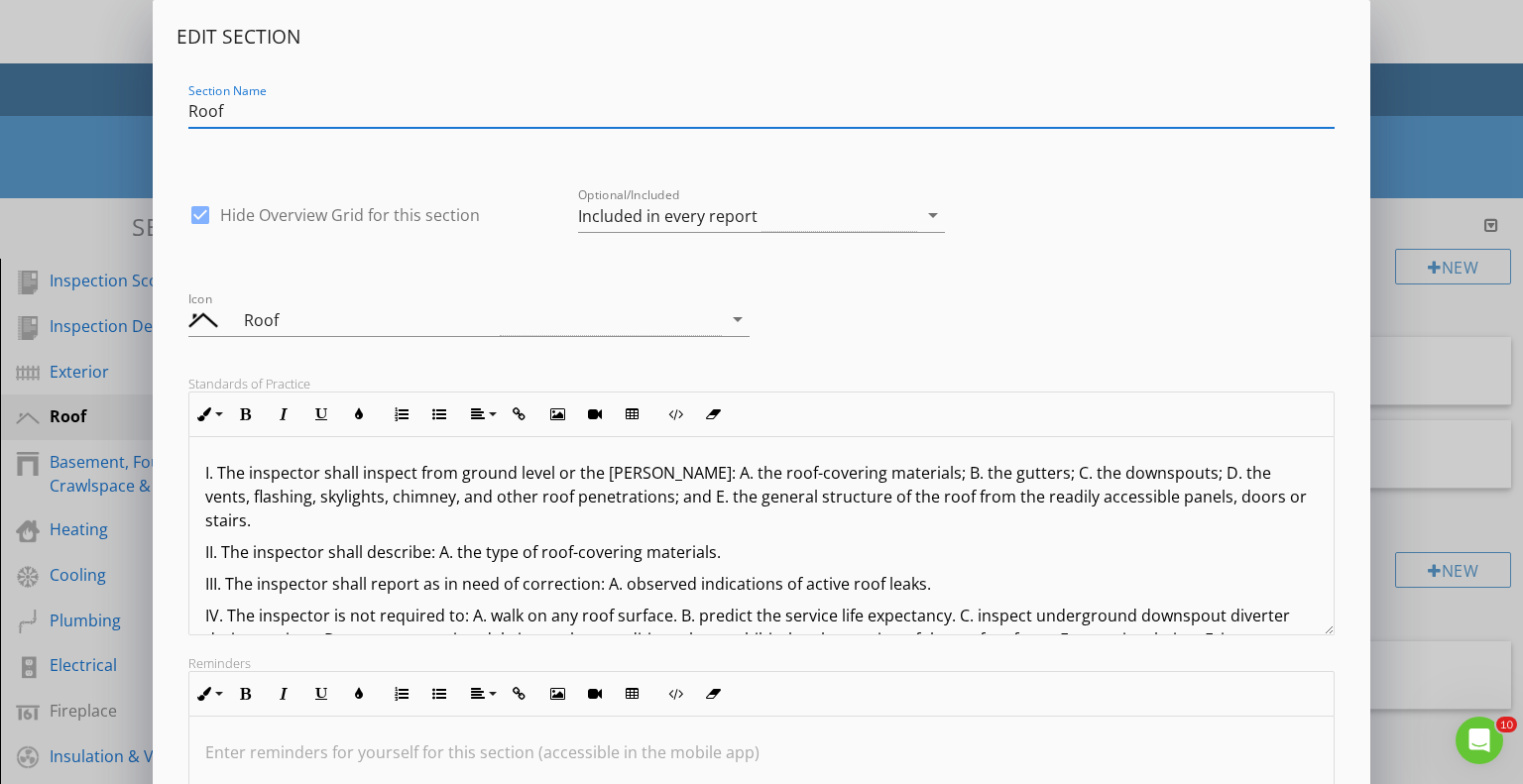 scroll, scrollTop: 87, scrollLeft: 0, axis: vertical 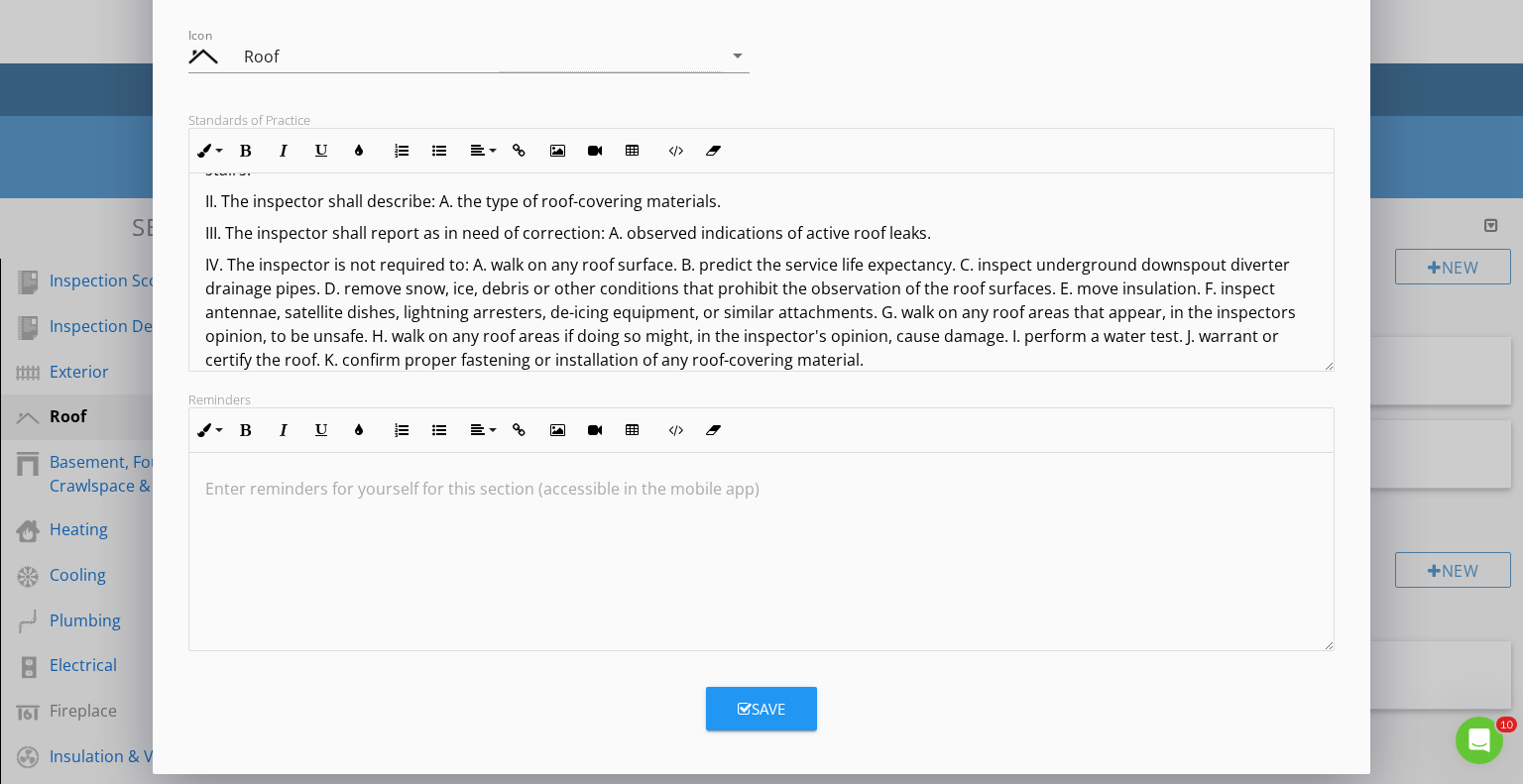 click on "Save" at bounding box center [762, 709] 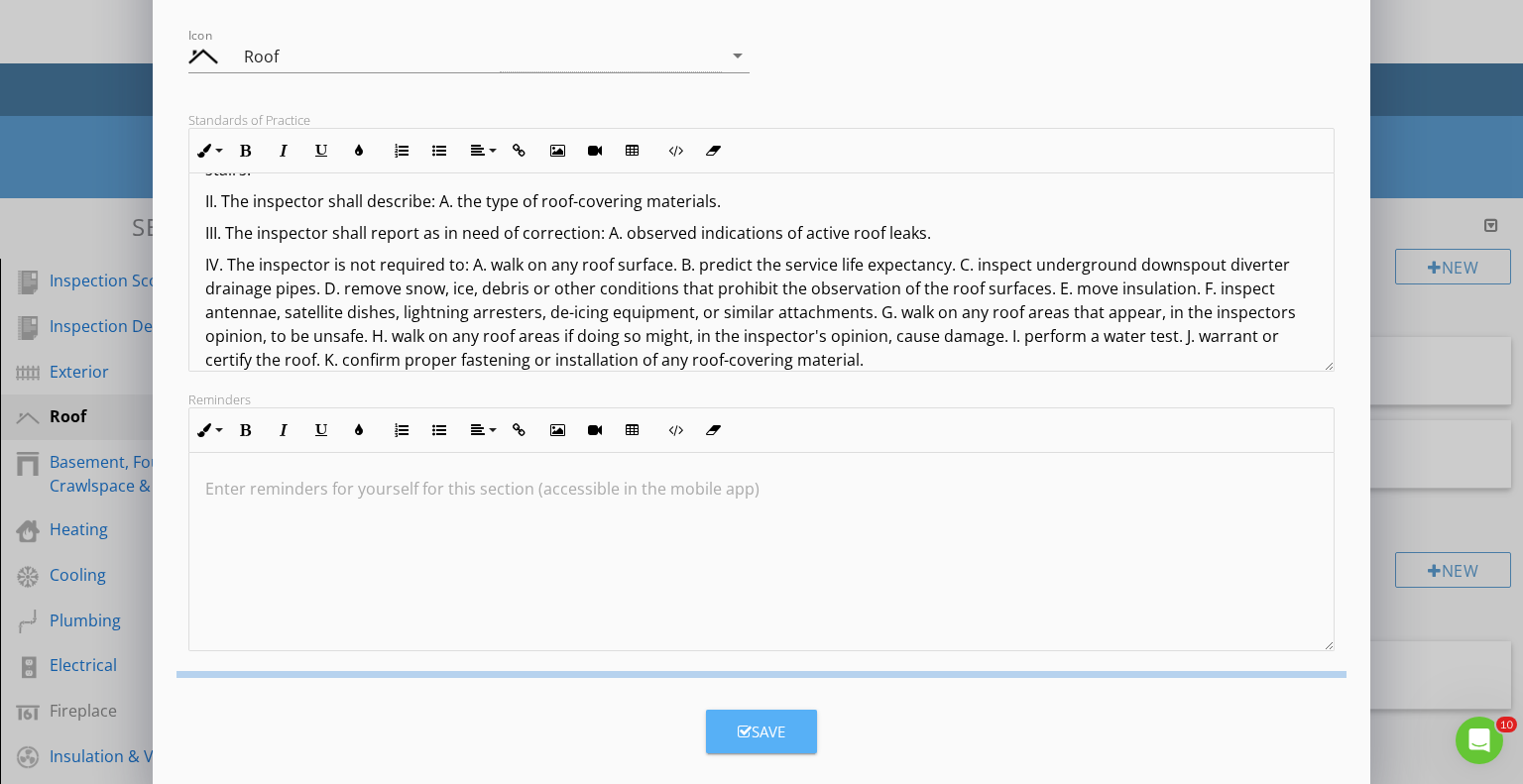 scroll, scrollTop: 51, scrollLeft: 0, axis: vertical 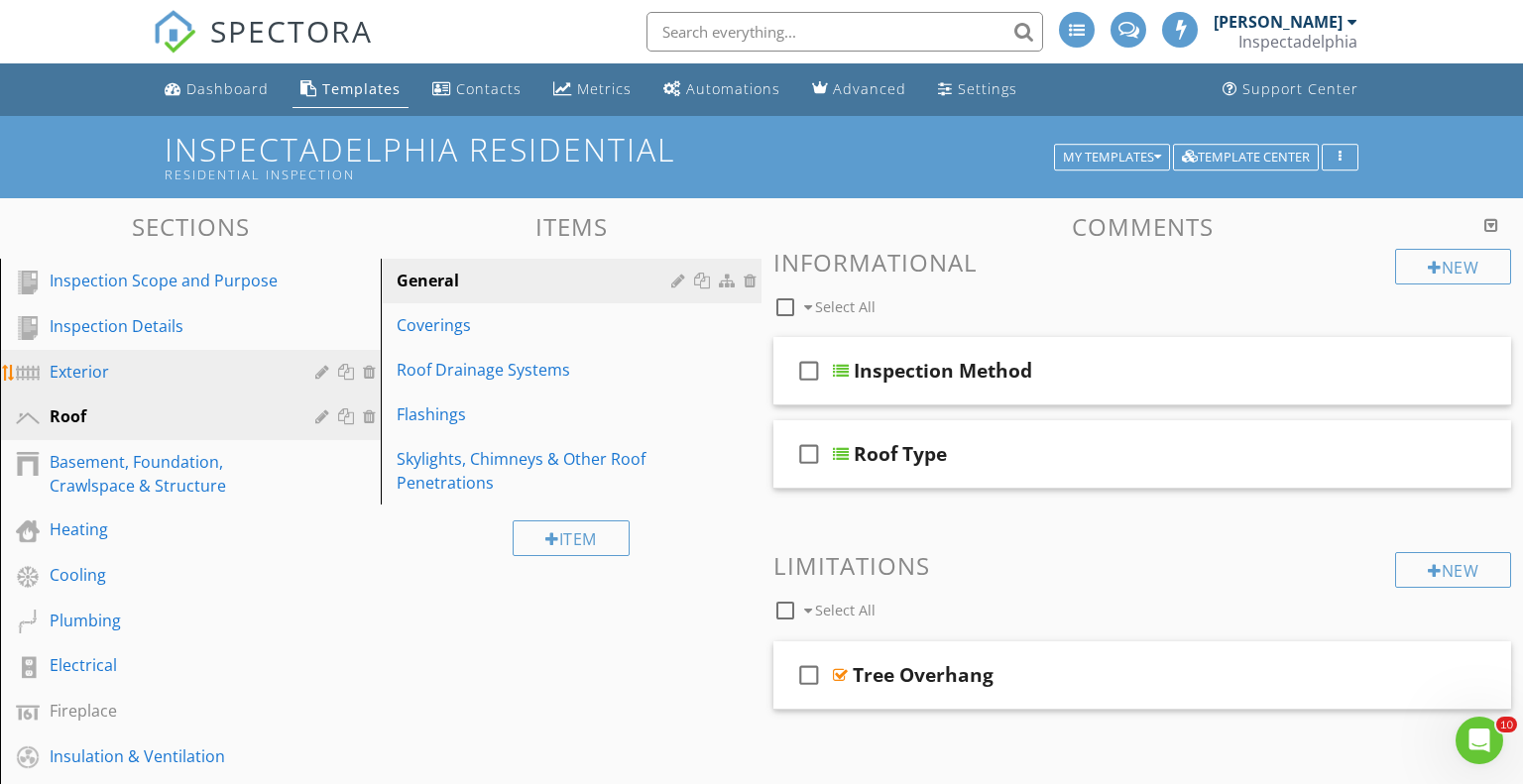 click at bounding box center [324, 372] 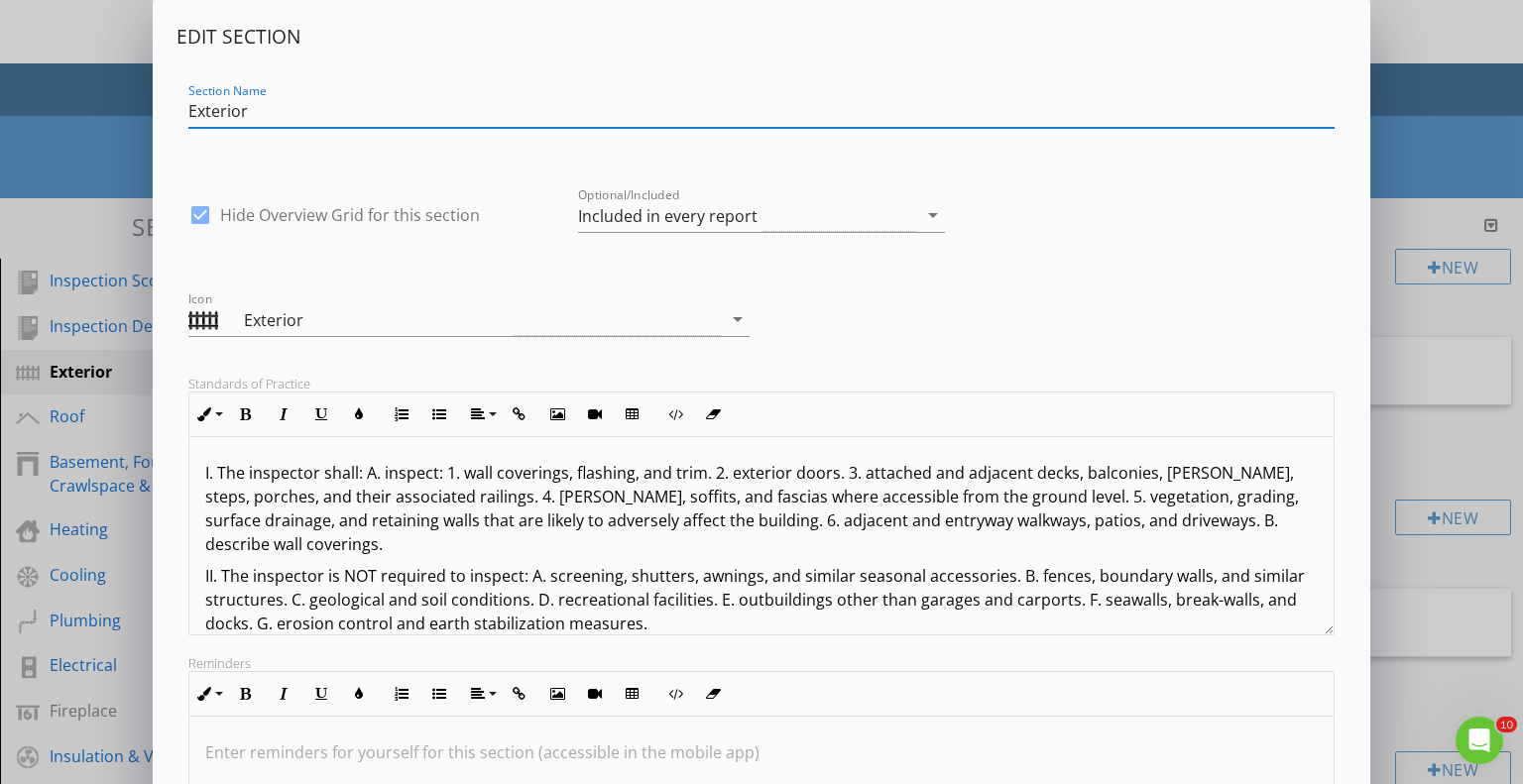 scroll, scrollTop: 264, scrollLeft: 0, axis: vertical 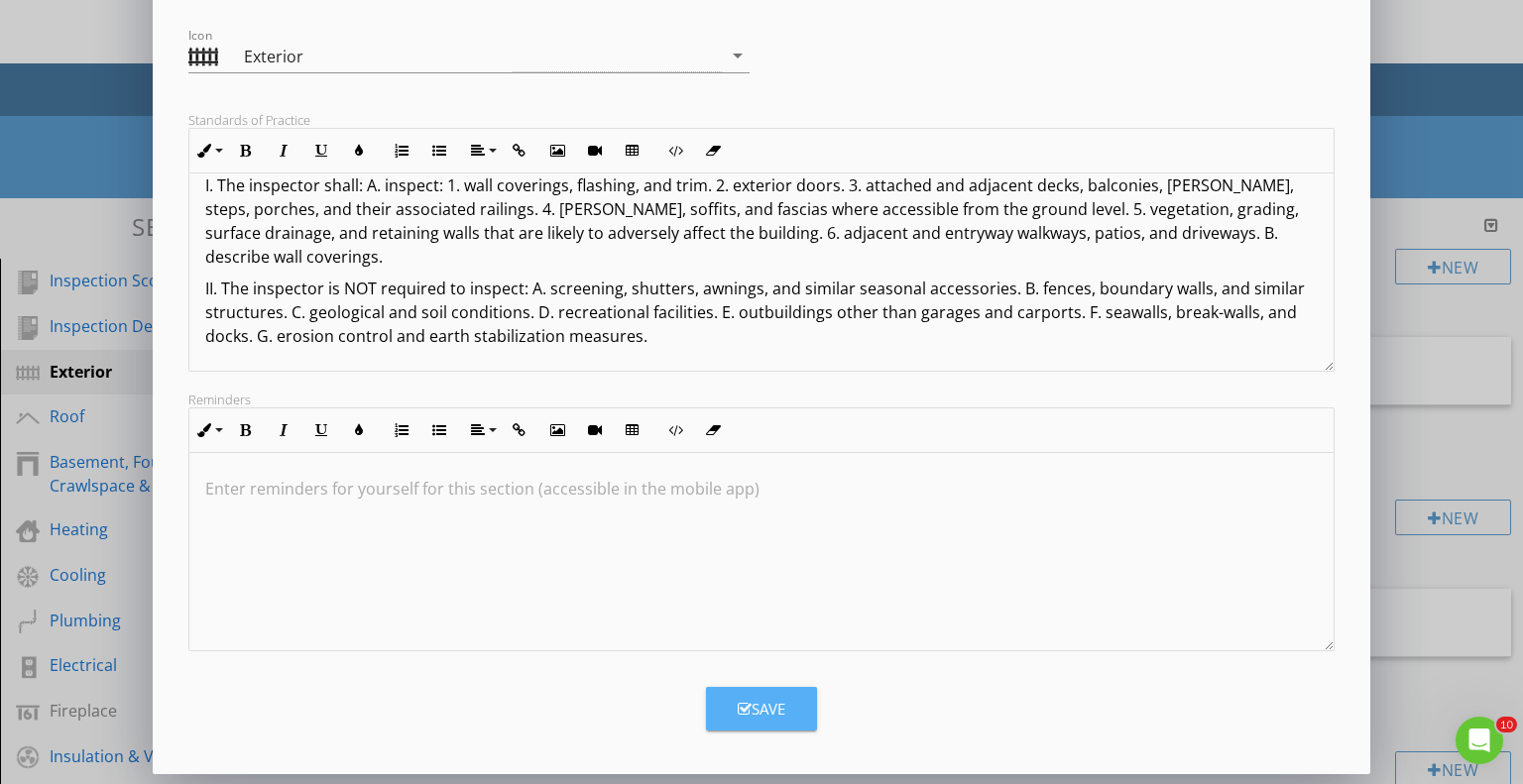 click on "Save" at bounding box center (762, 709) 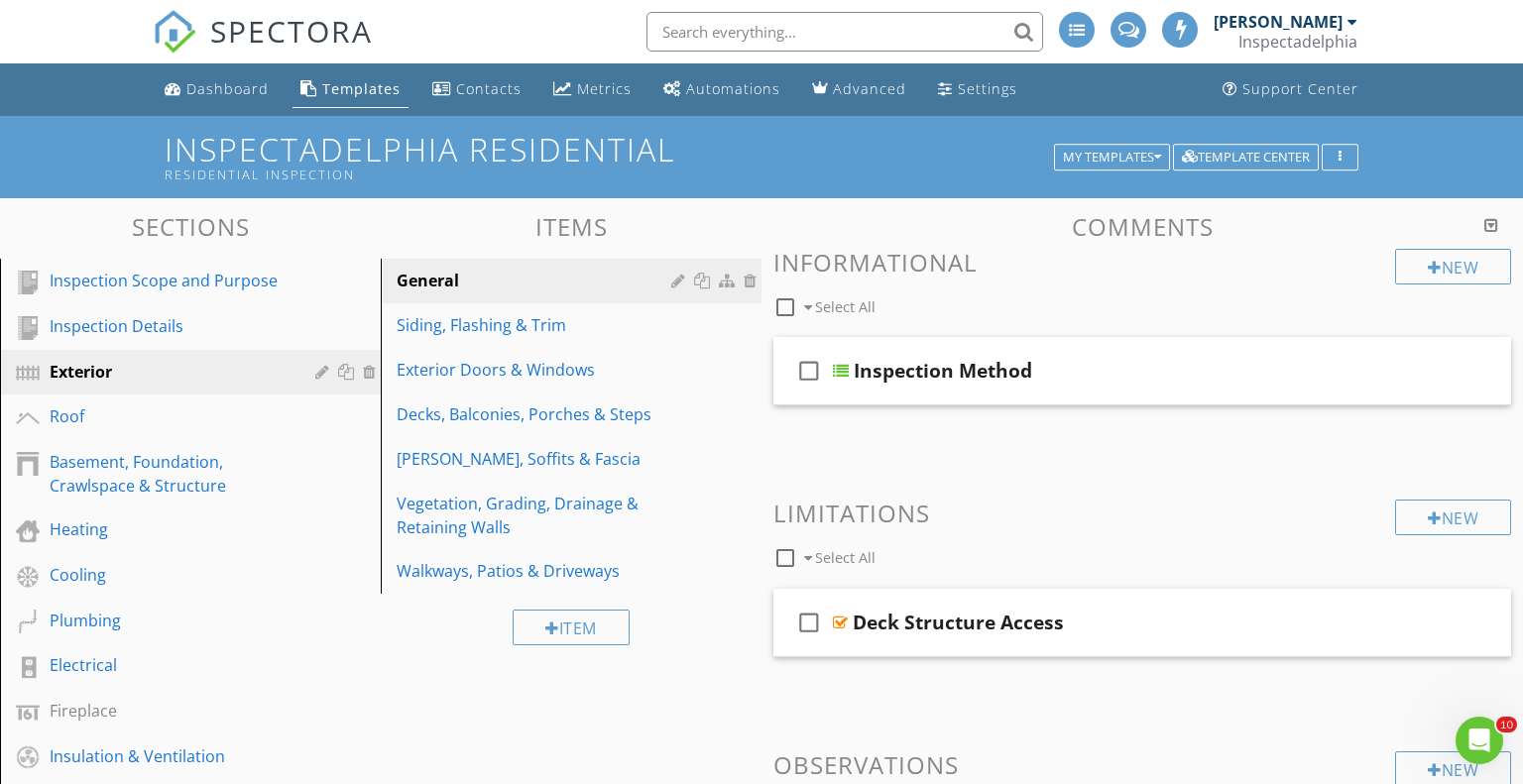 scroll, scrollTop: 51, scrollLeft: 0, axis: vertical 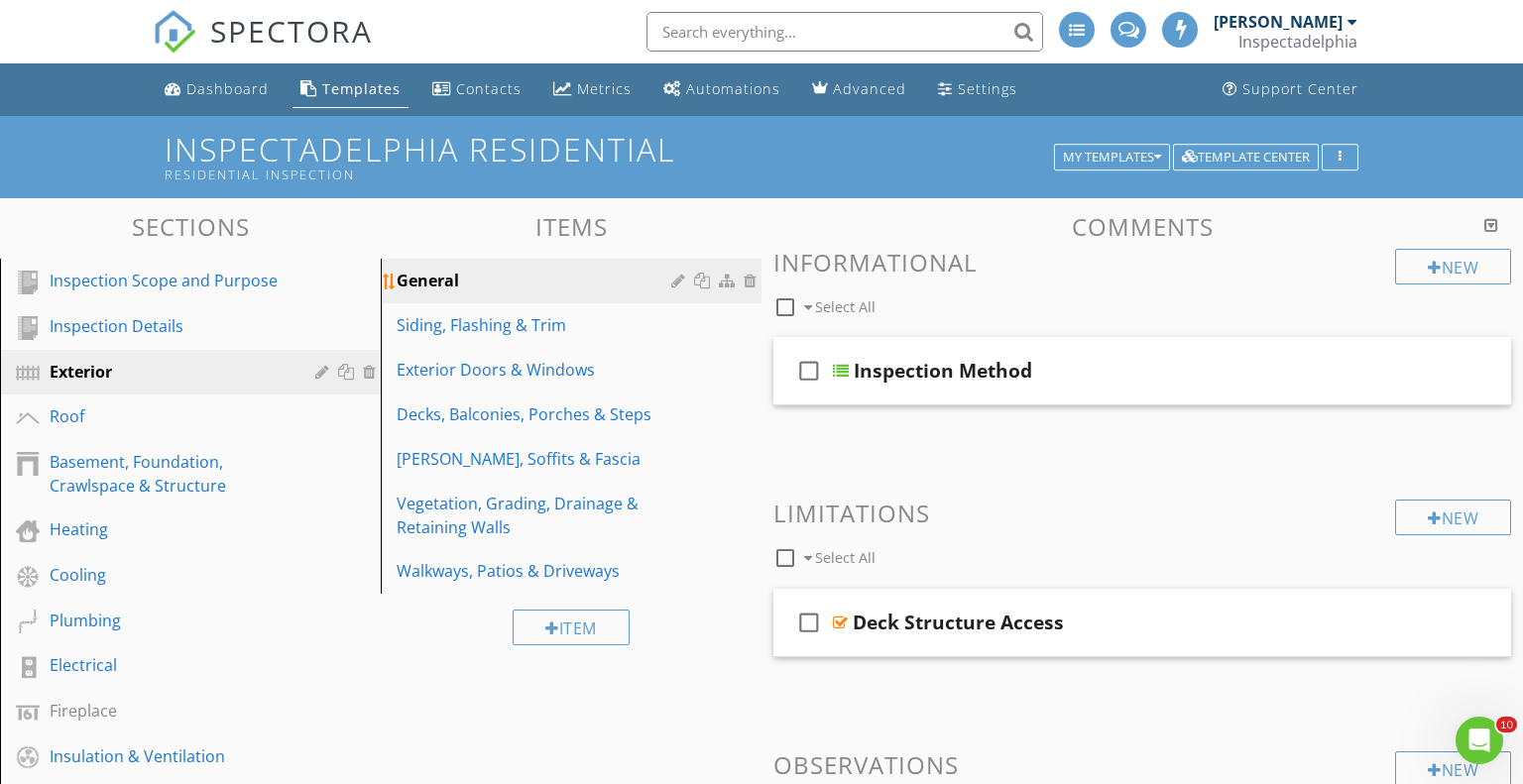 click at bounding box center (680, 280) 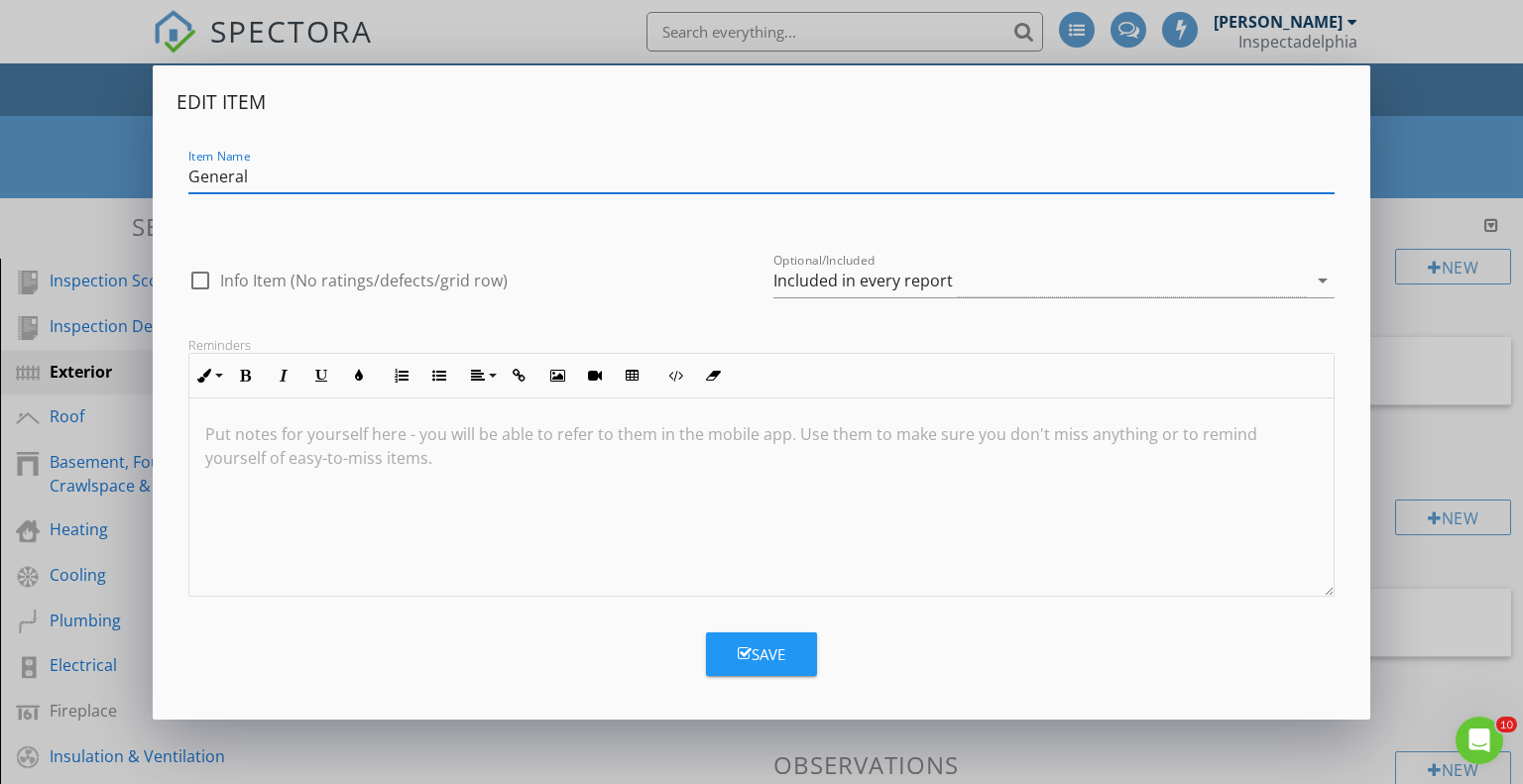 click at bounding box center [200, 280] 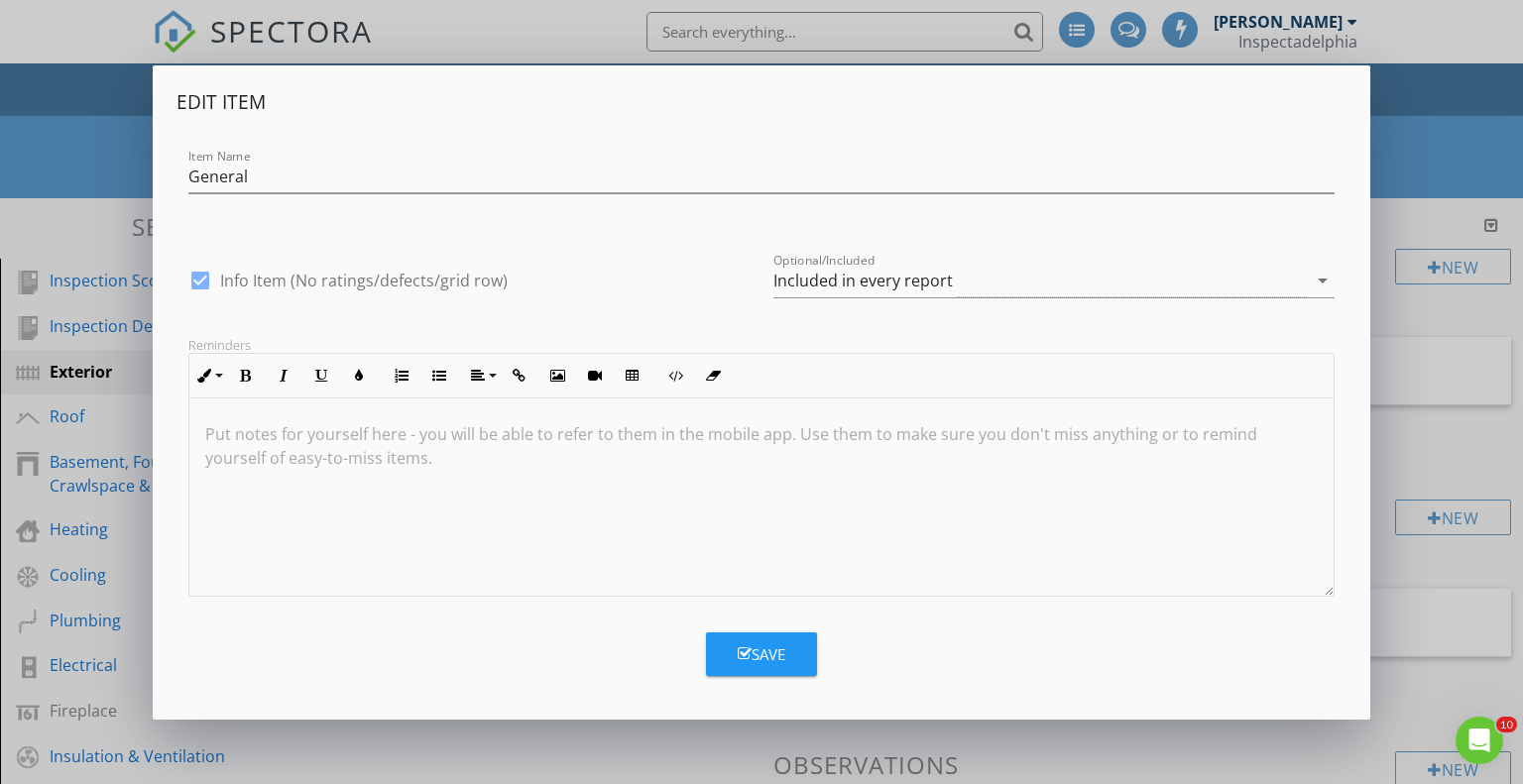 click on "Save" at bounding box center (762, 654) 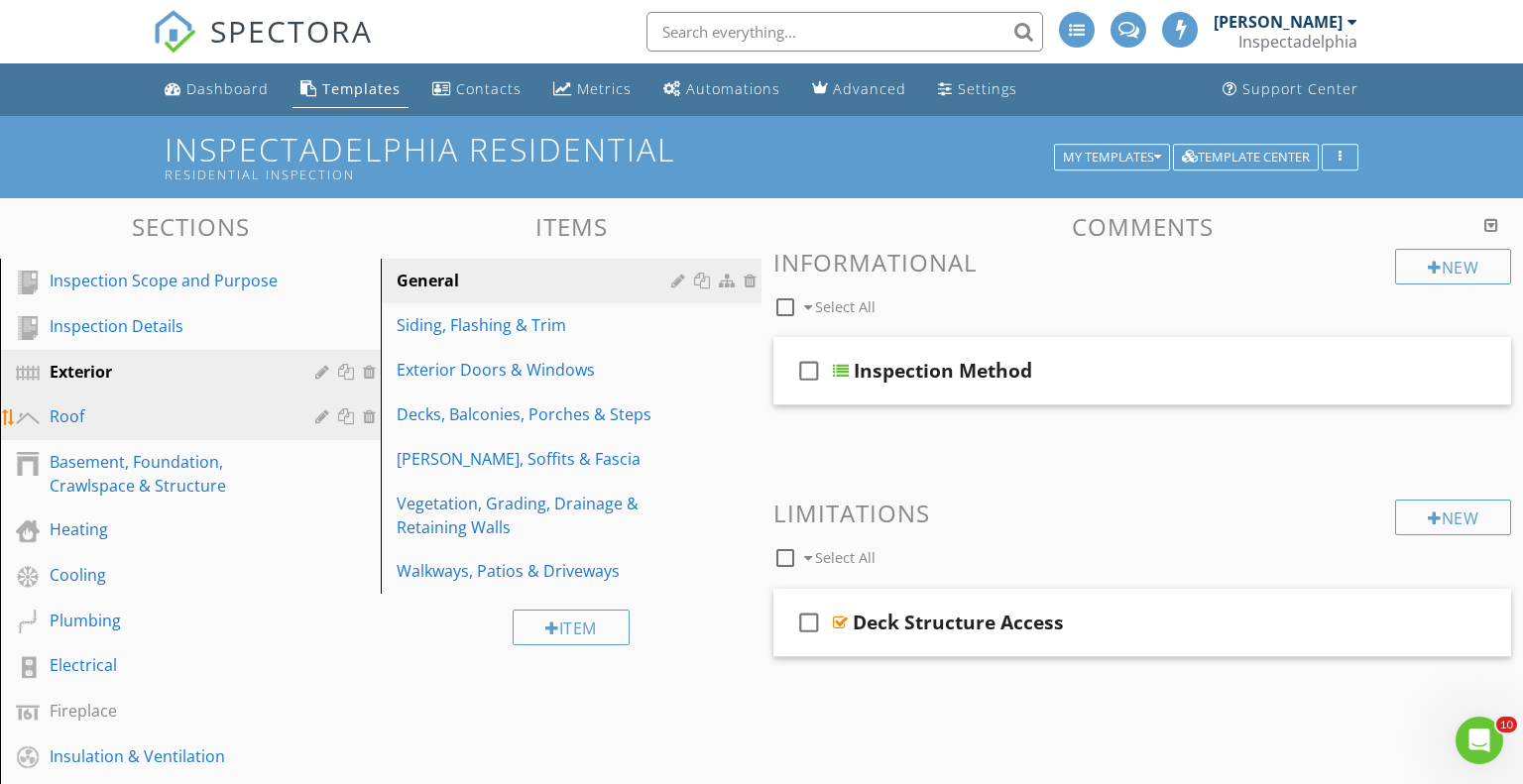 click on "Roof" at bounding box center [168, 416] 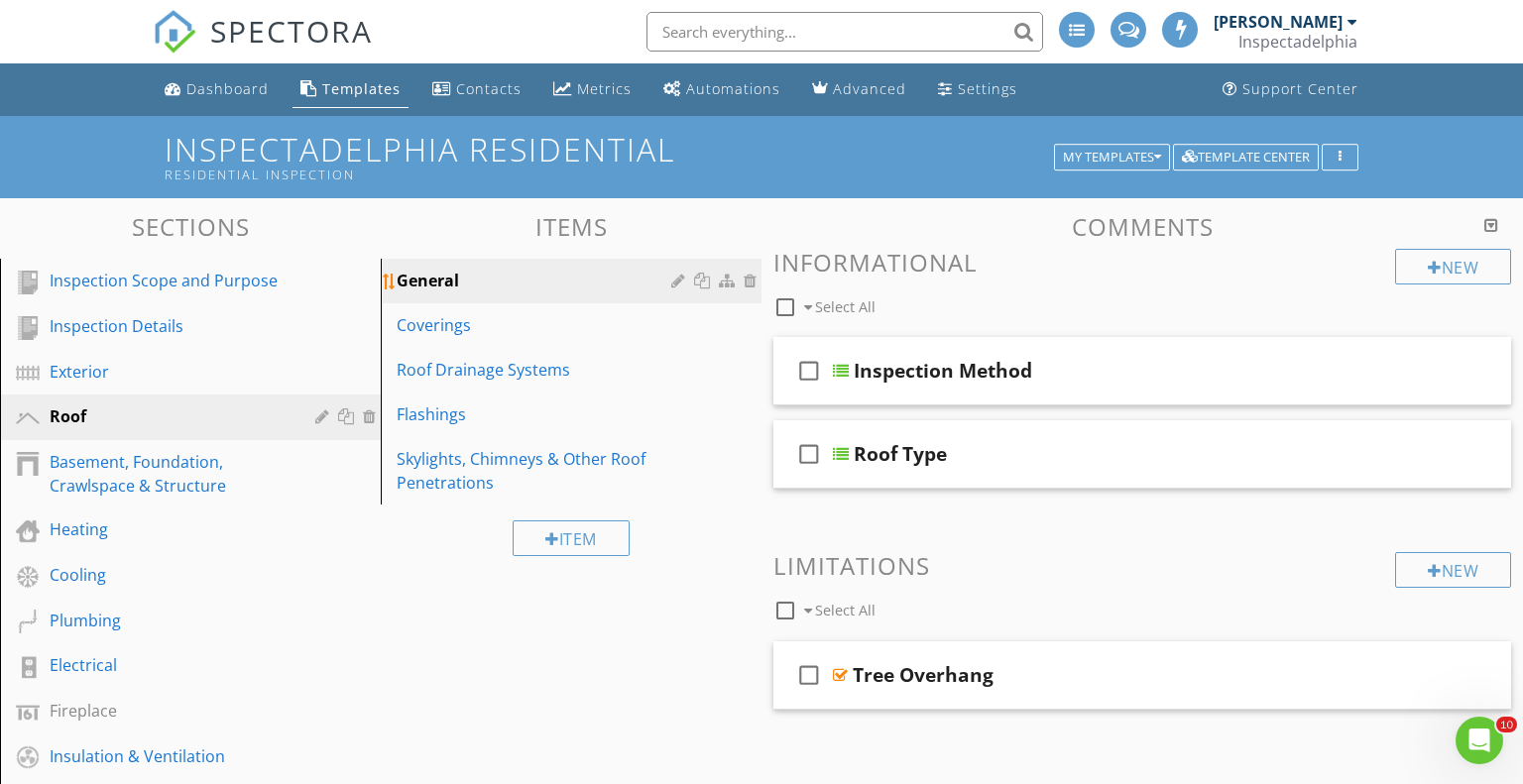 click at bounding box center [680, 280] 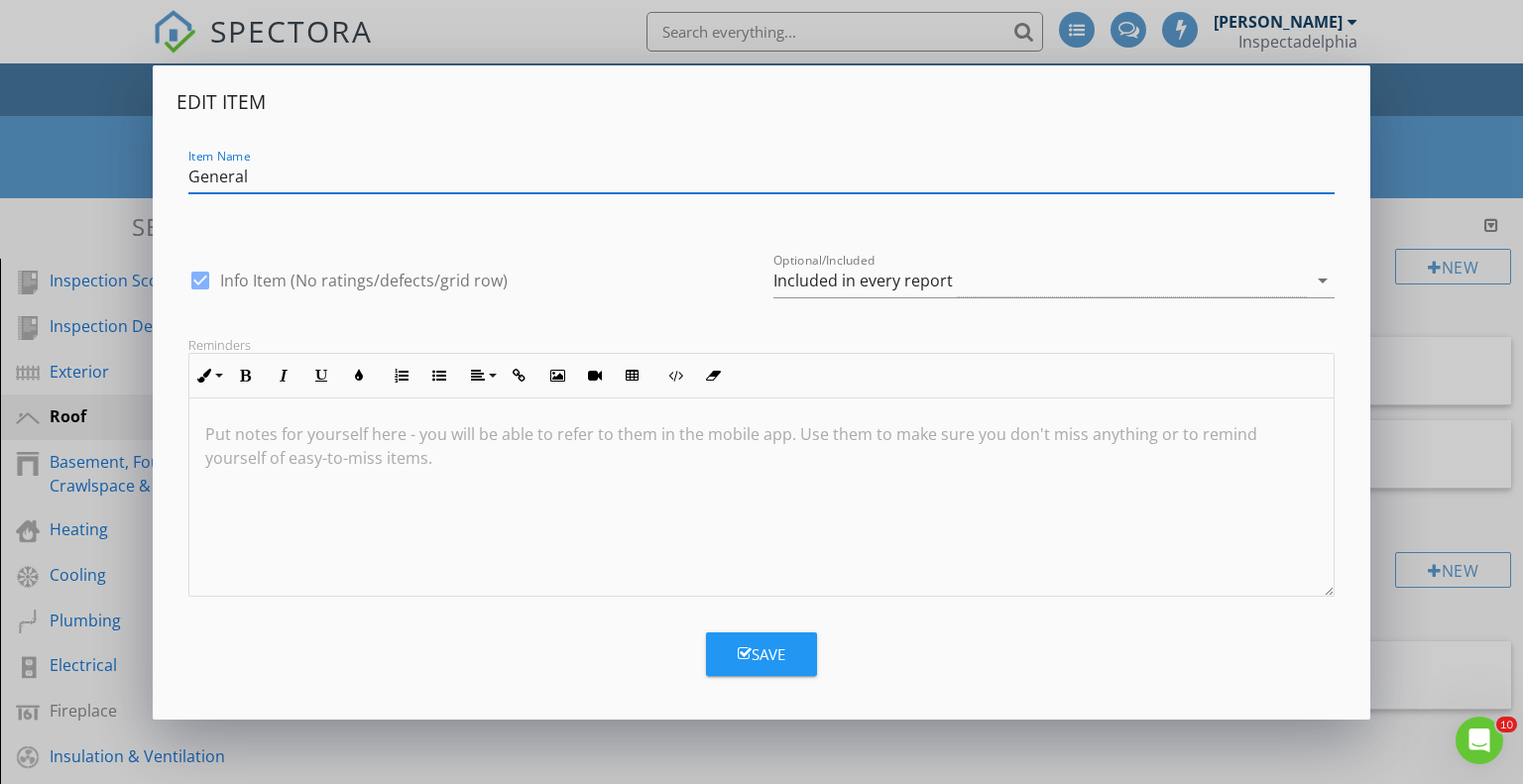 click at bounding box center [745, 653] 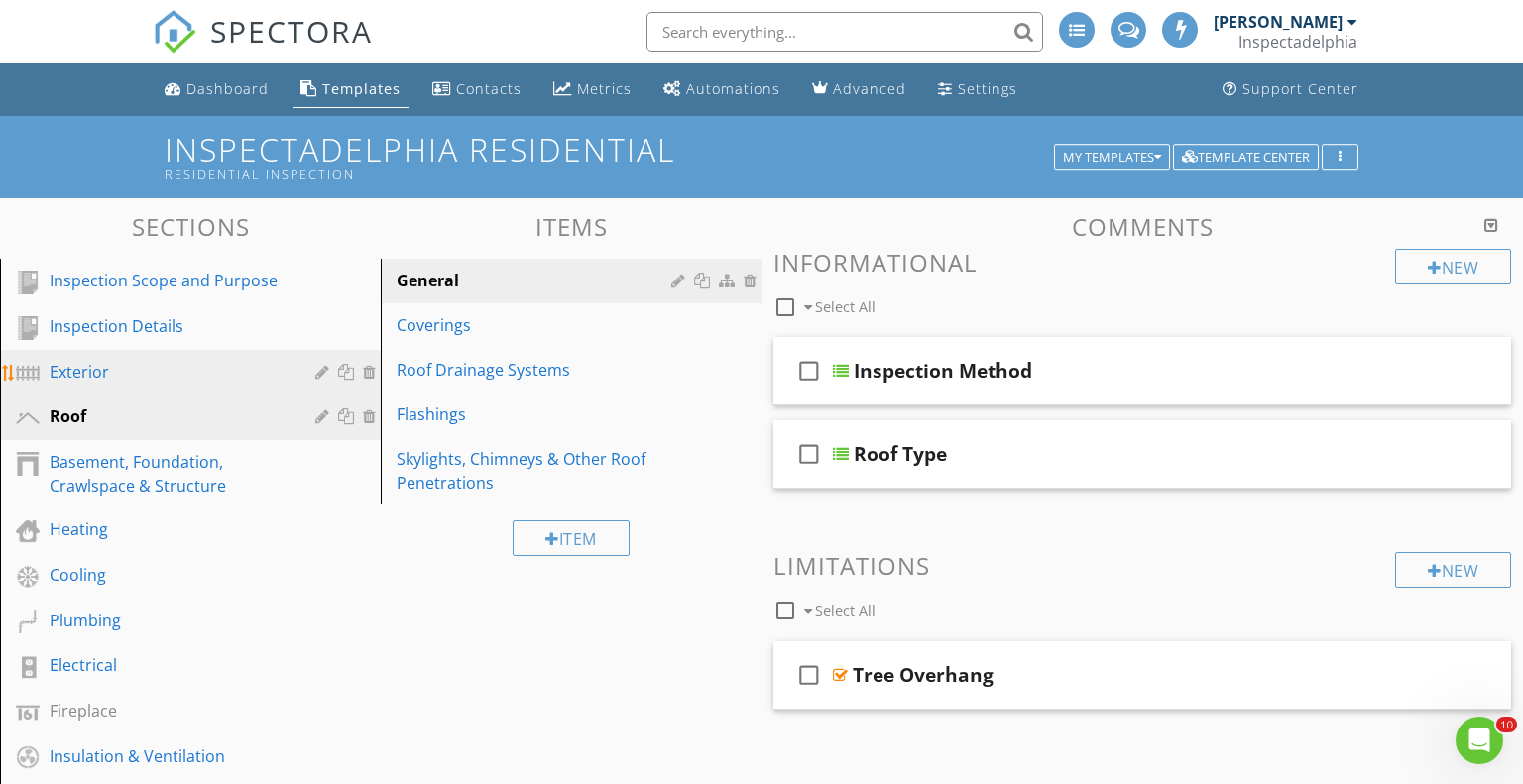 click on "Exterior" at bounding box center (205, 373) 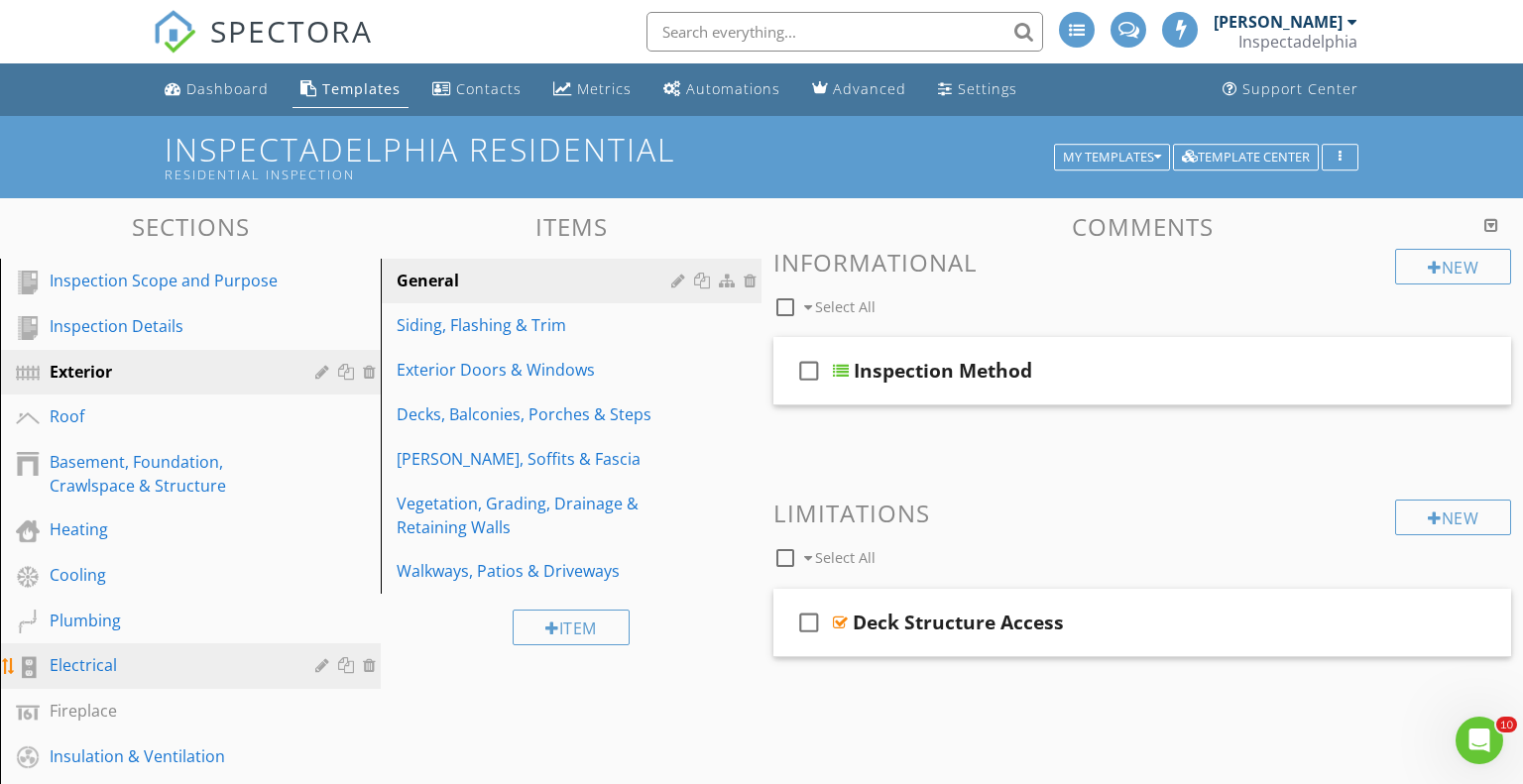 click on "Electrical" at bounding box center (168, 665) 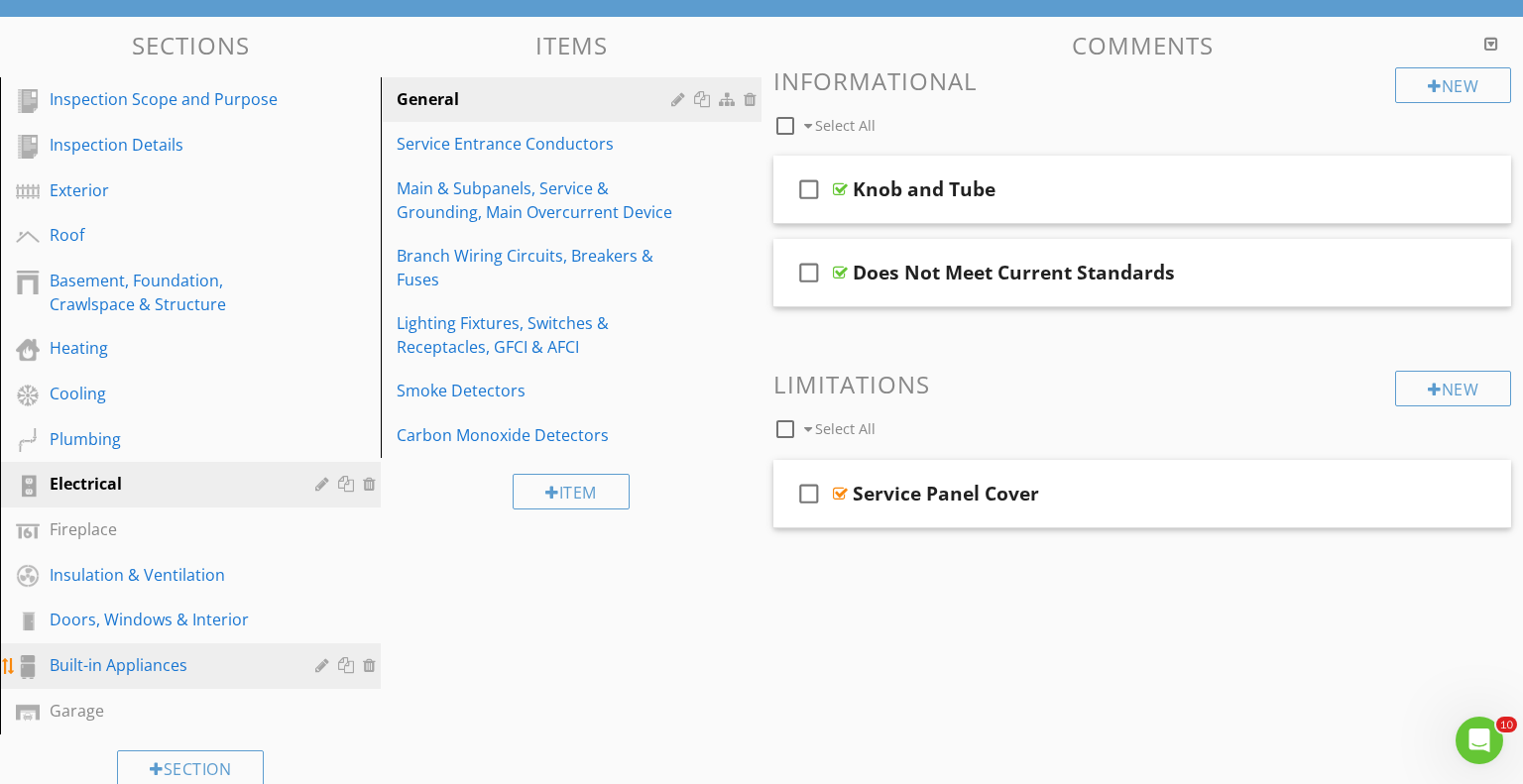 scroll, scrollTop: 182, scrollLeft: 0, axis: vertical 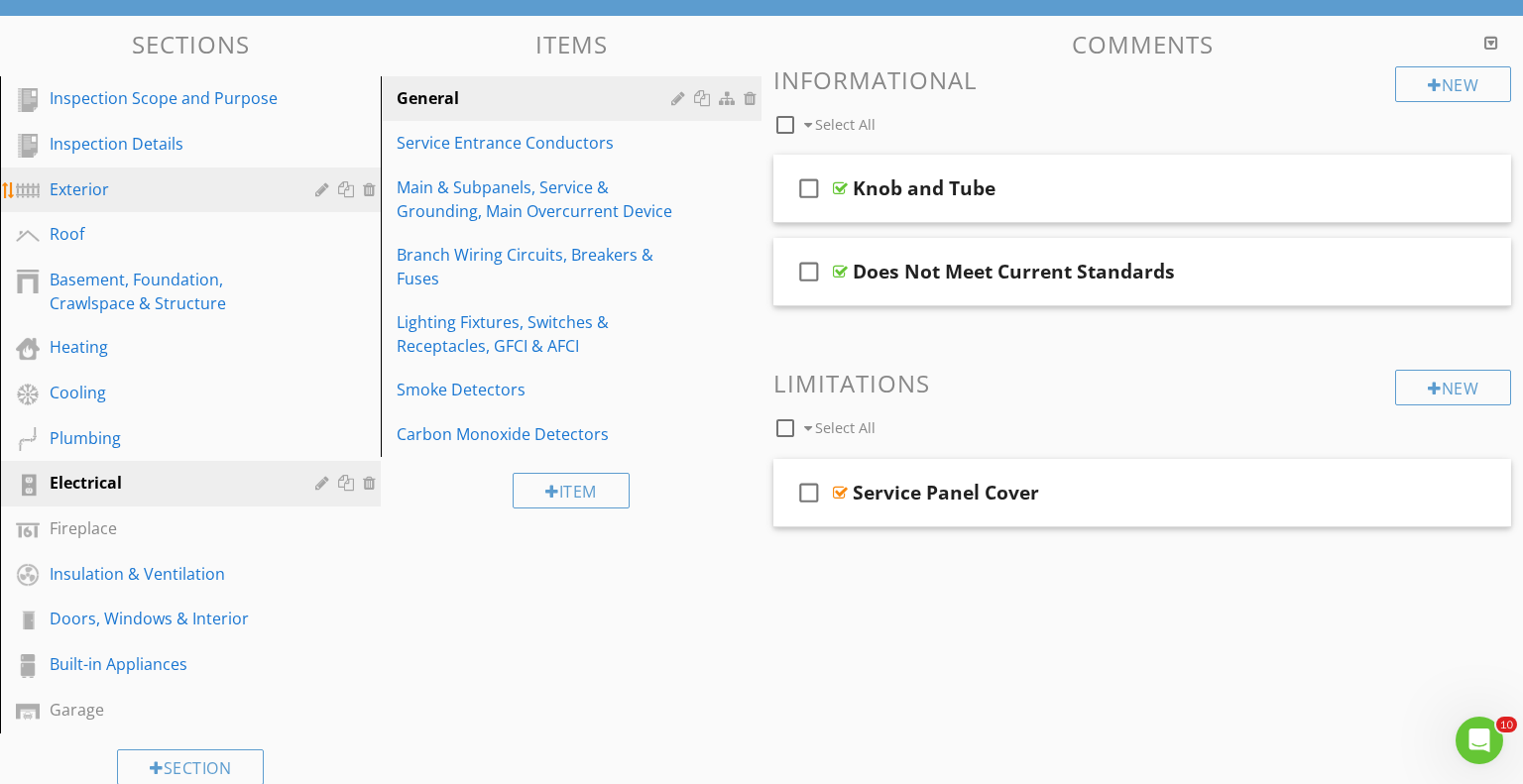 click on "Exterior" at bounding box center (168, 189) 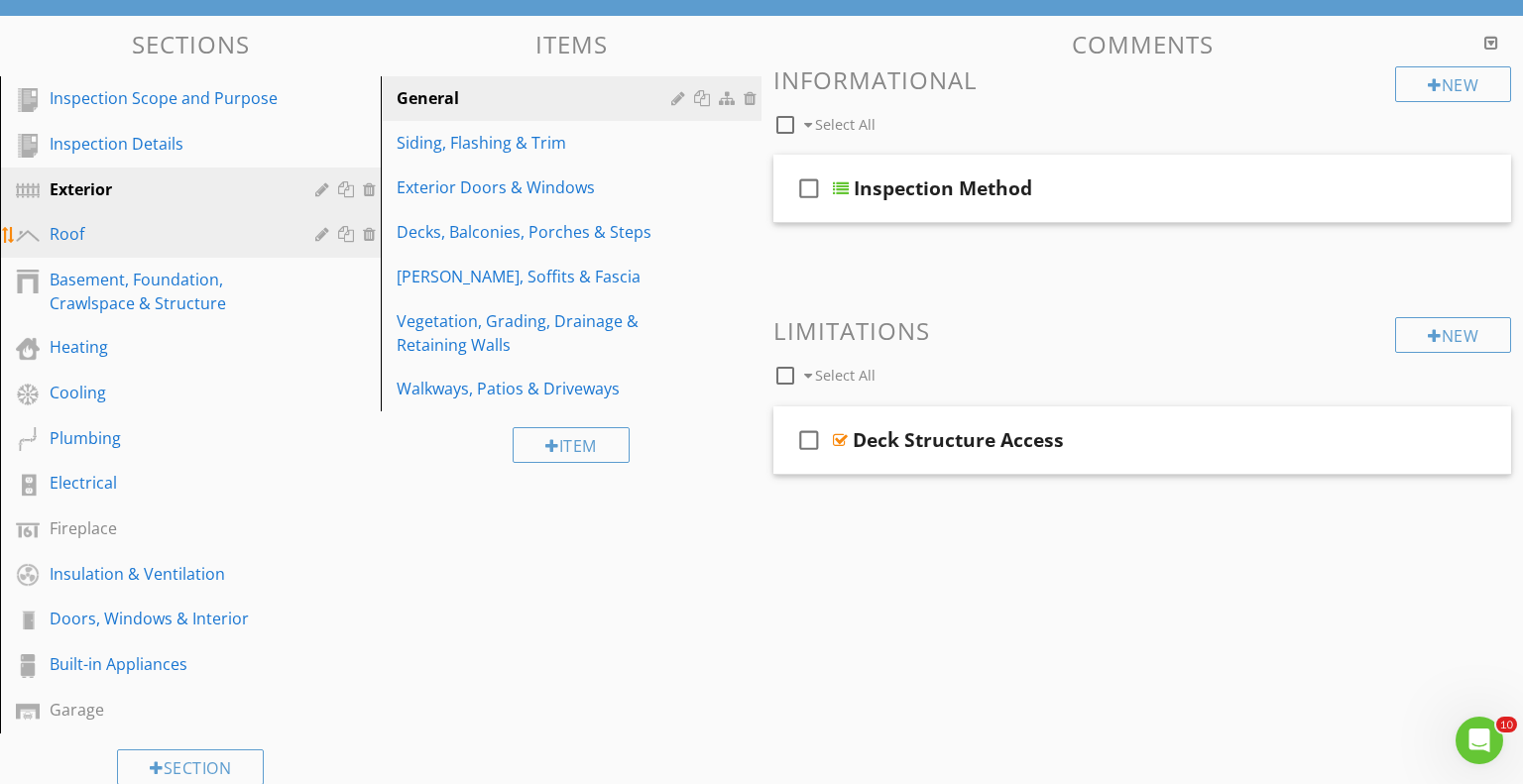 click on "Roof" at bounding box center (168, 234) 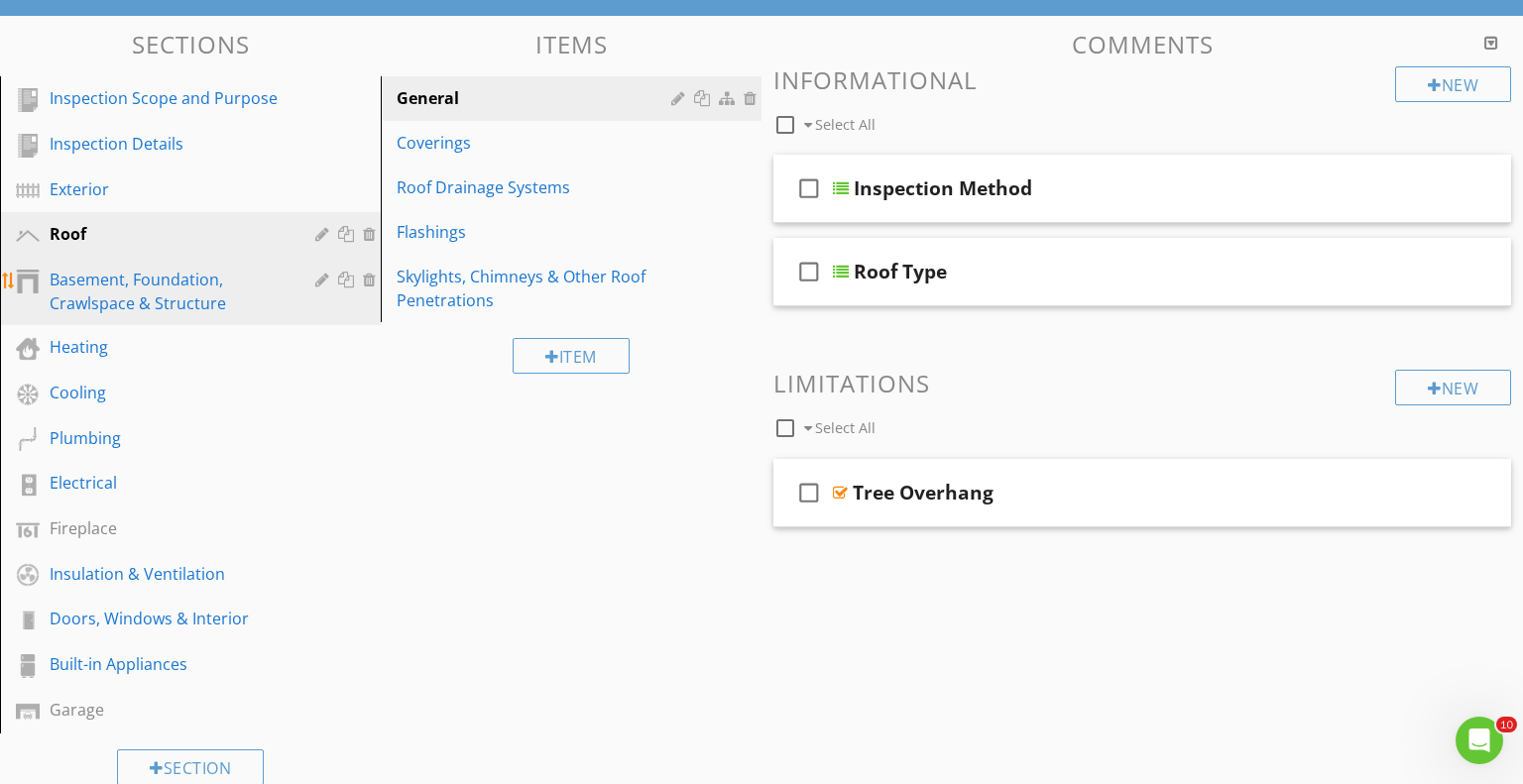 click on "Basement, Foundation, Crawlspace & Structure" at bounding box center [168, 291] 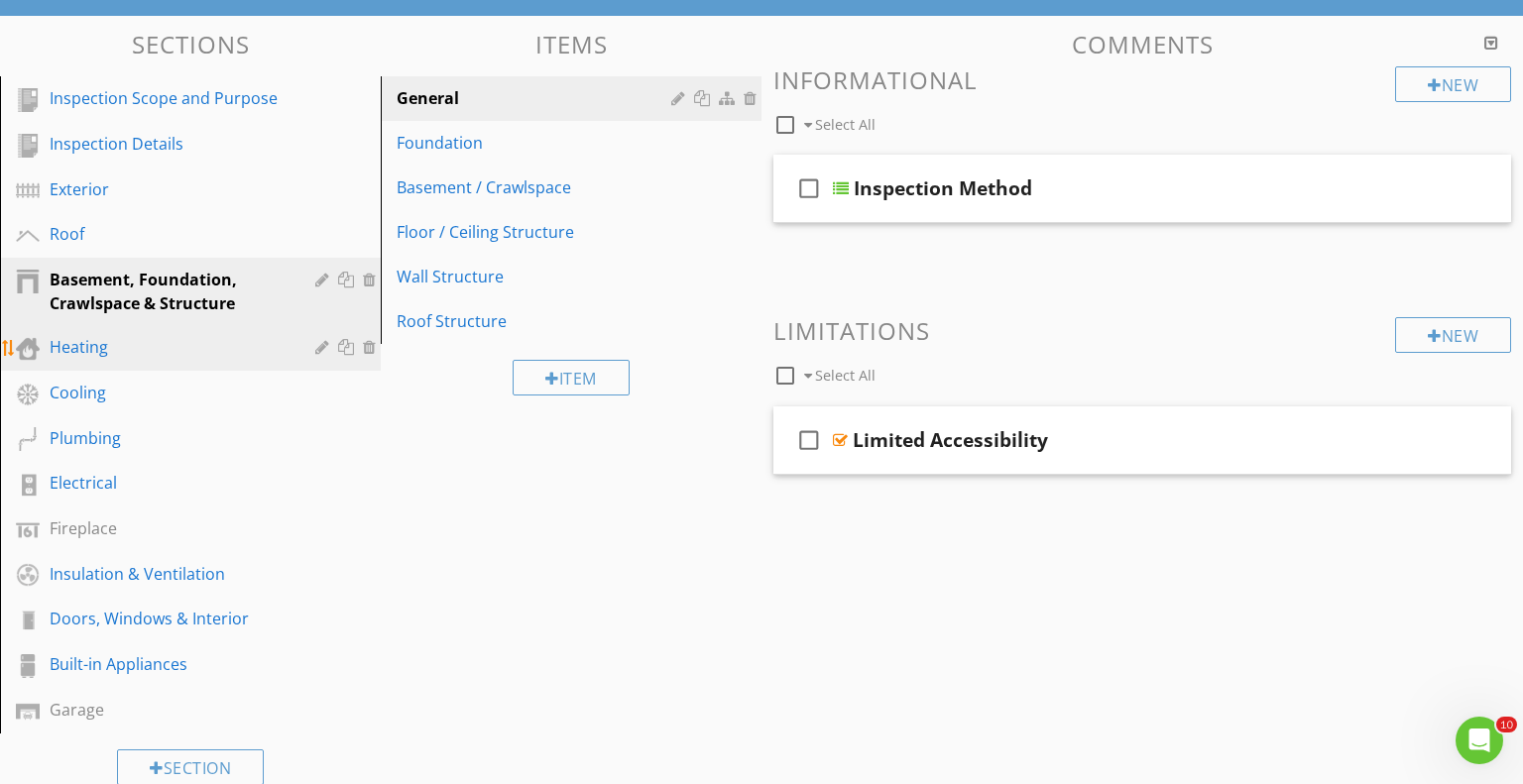 click on "Heating" at bounding box center [193, 348] 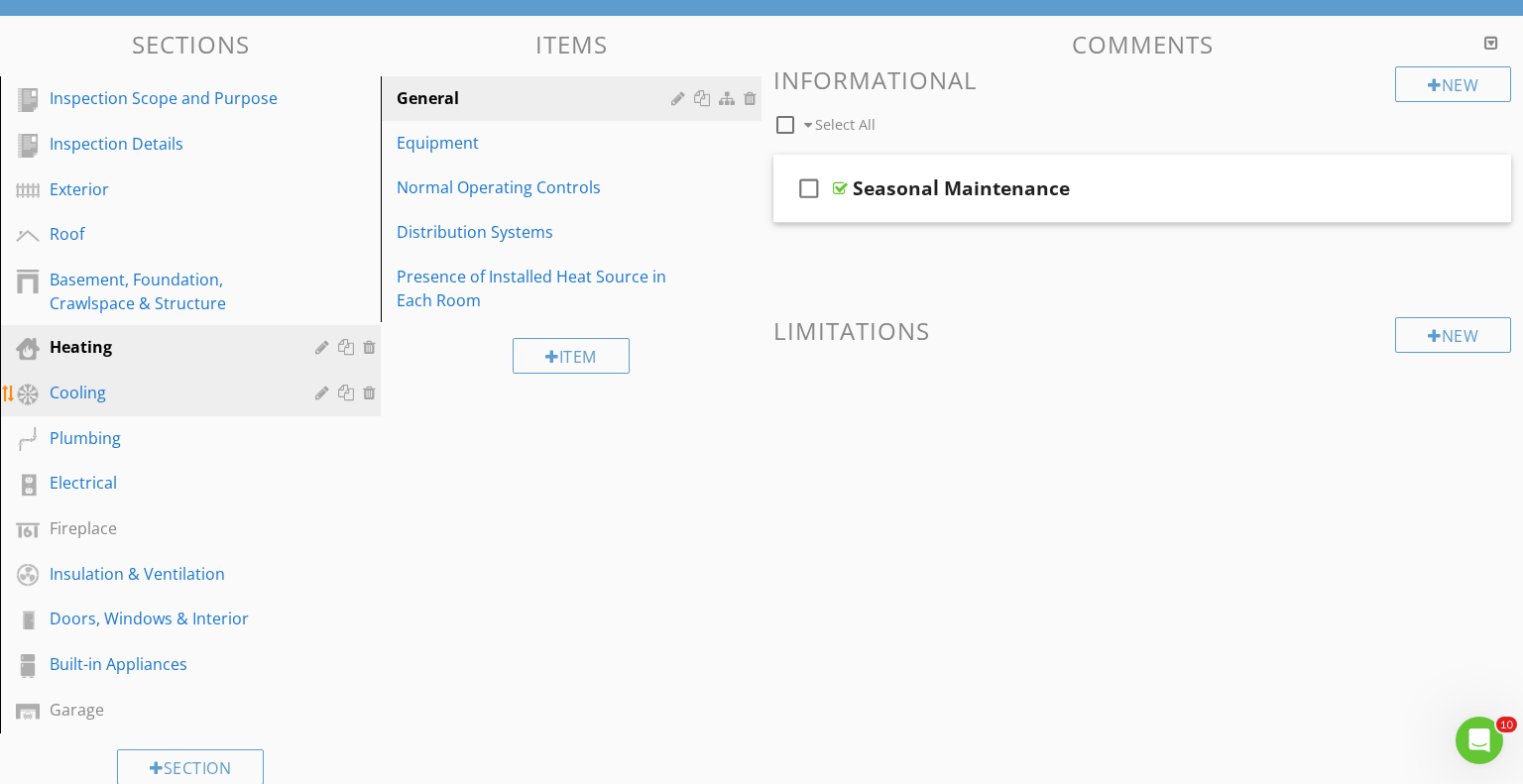 click on "Cooling" at bounding box center [168, 392] 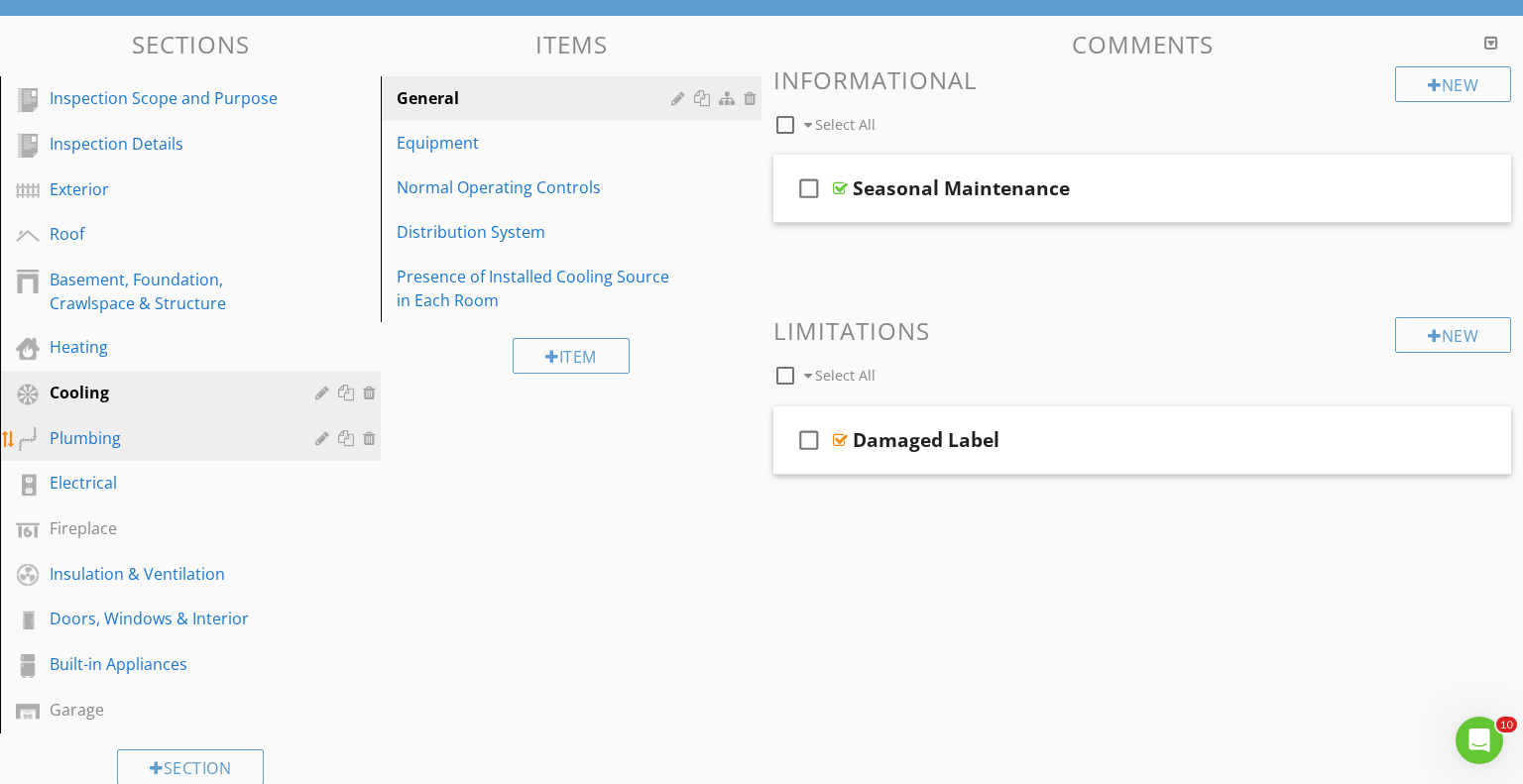 click on "Plumbing" at bounding box center (205, 439) 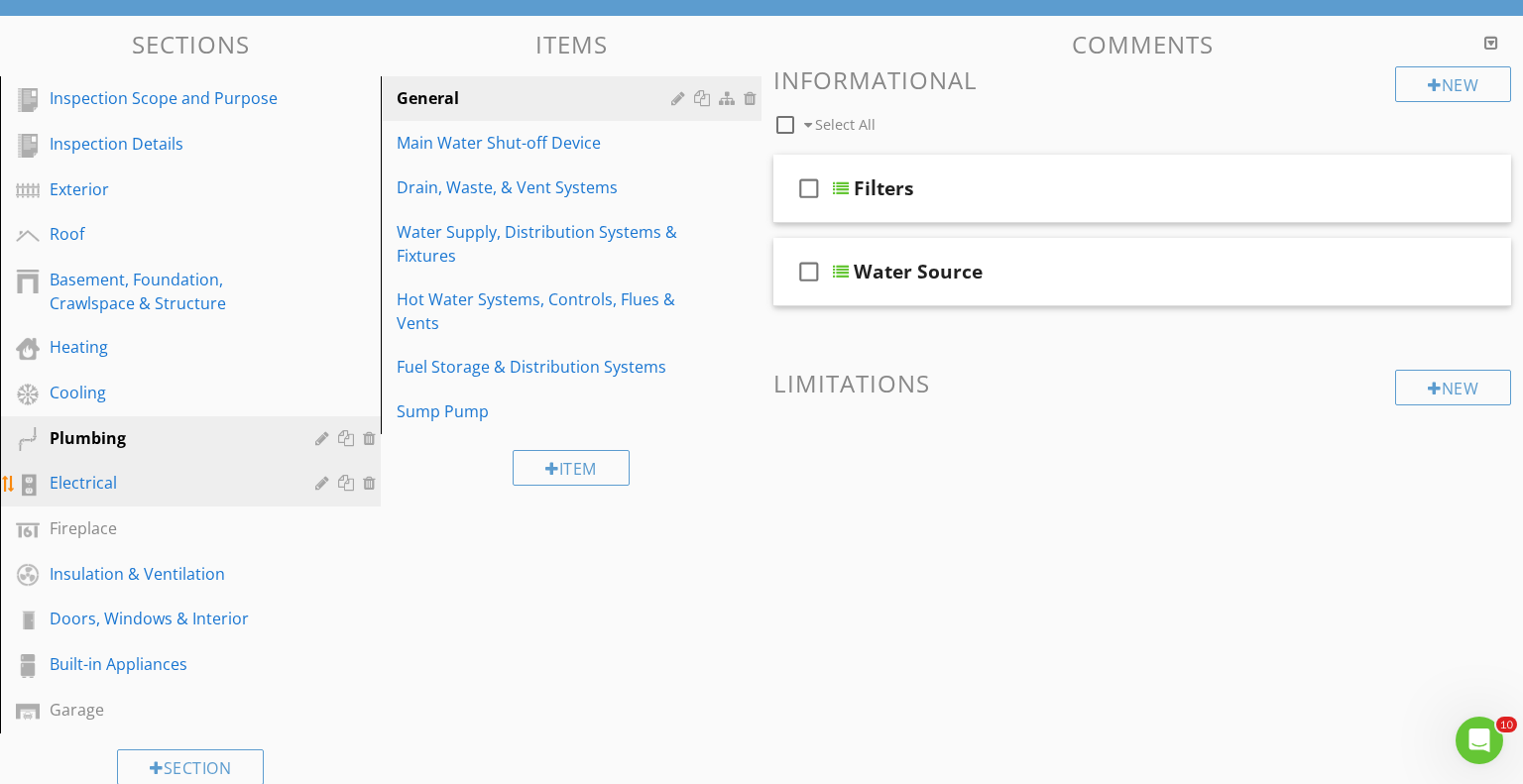 click on "Electrical" at bounding box center (168, 483) 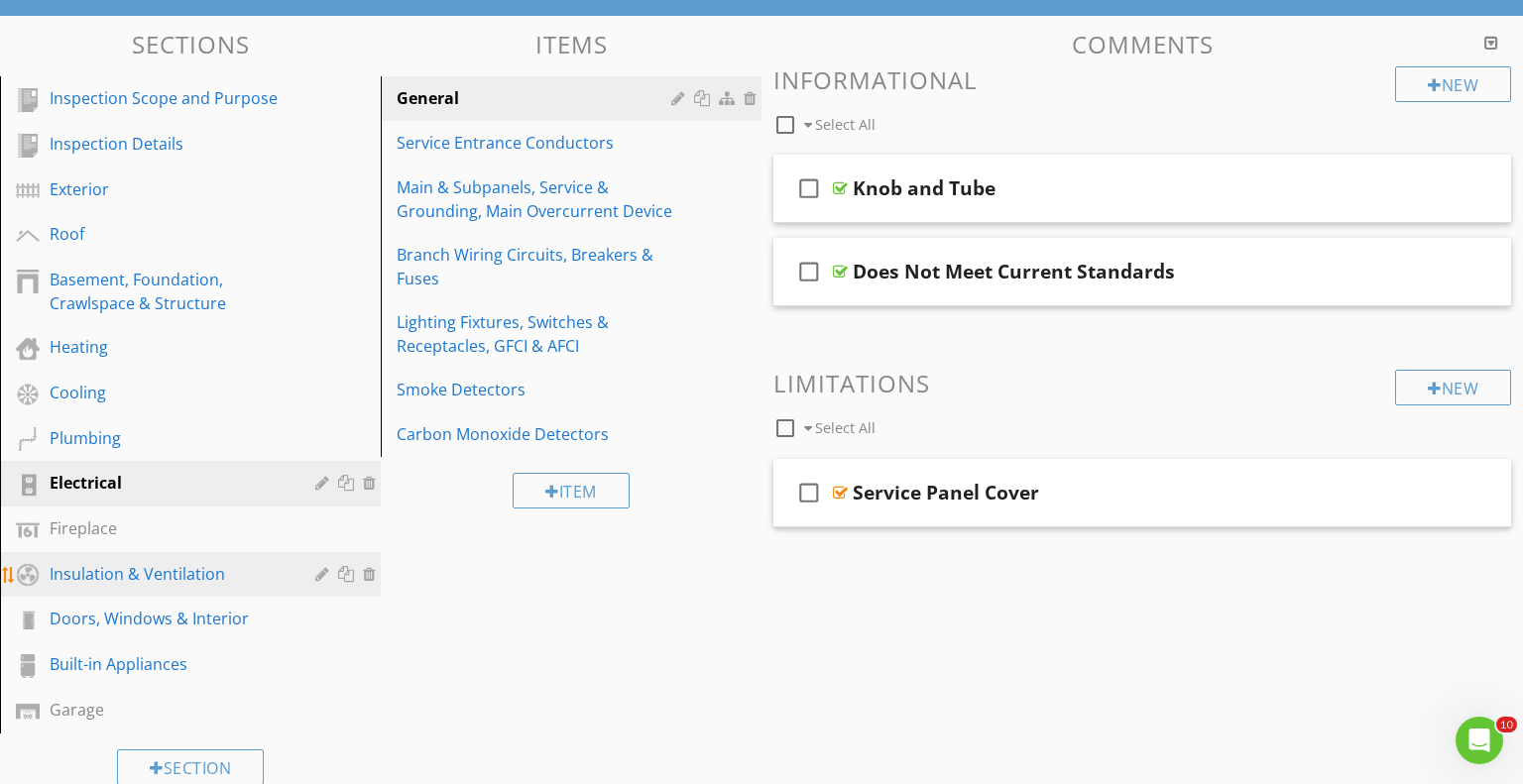 click on "Insulation & Ventilation" at bounding box center [168, 574] 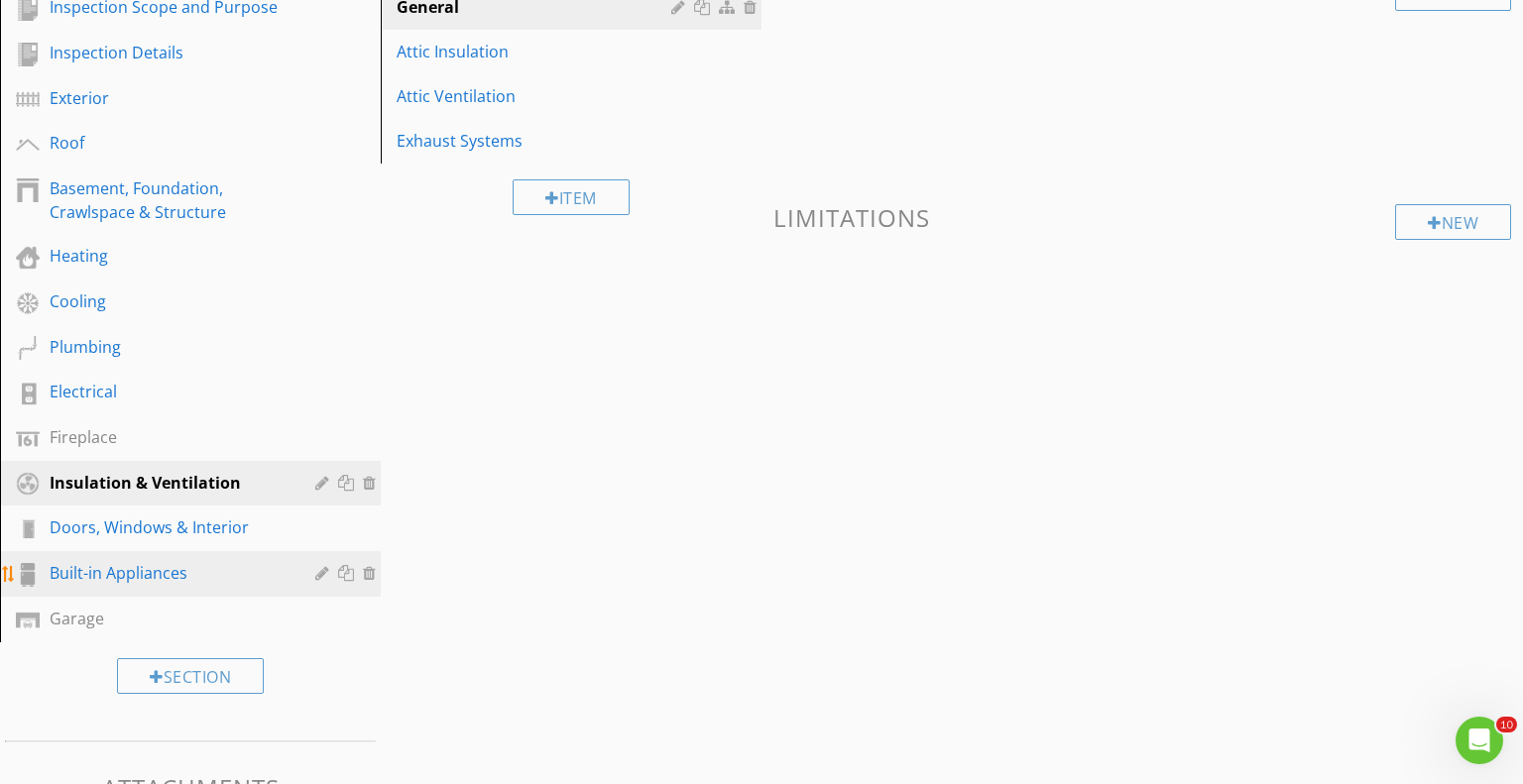 scroll, scrollTop: 276, scrollLeft: 0, axis: vertical 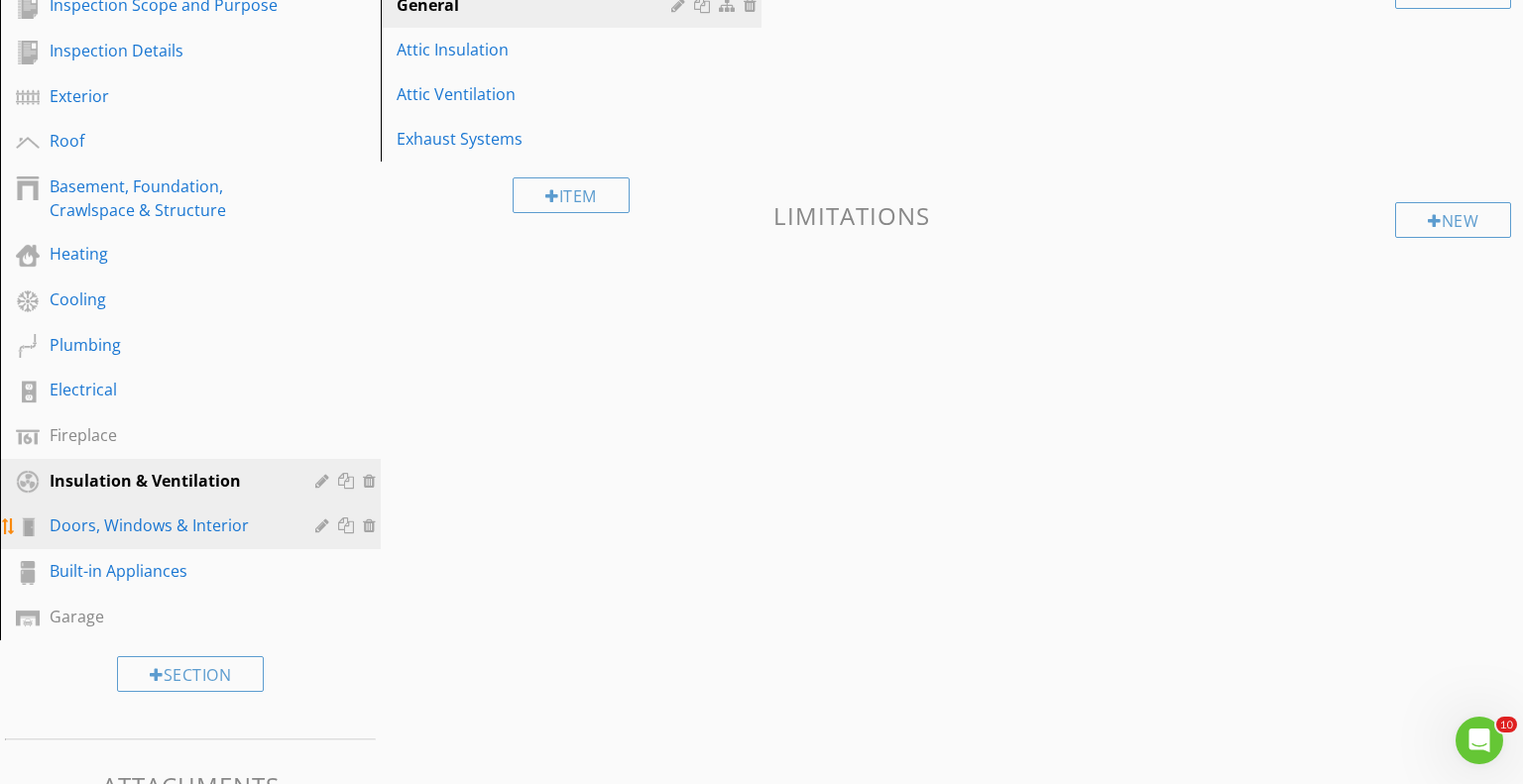 click on "Doors, Windows & Interior" at bounding box center (168, 525) 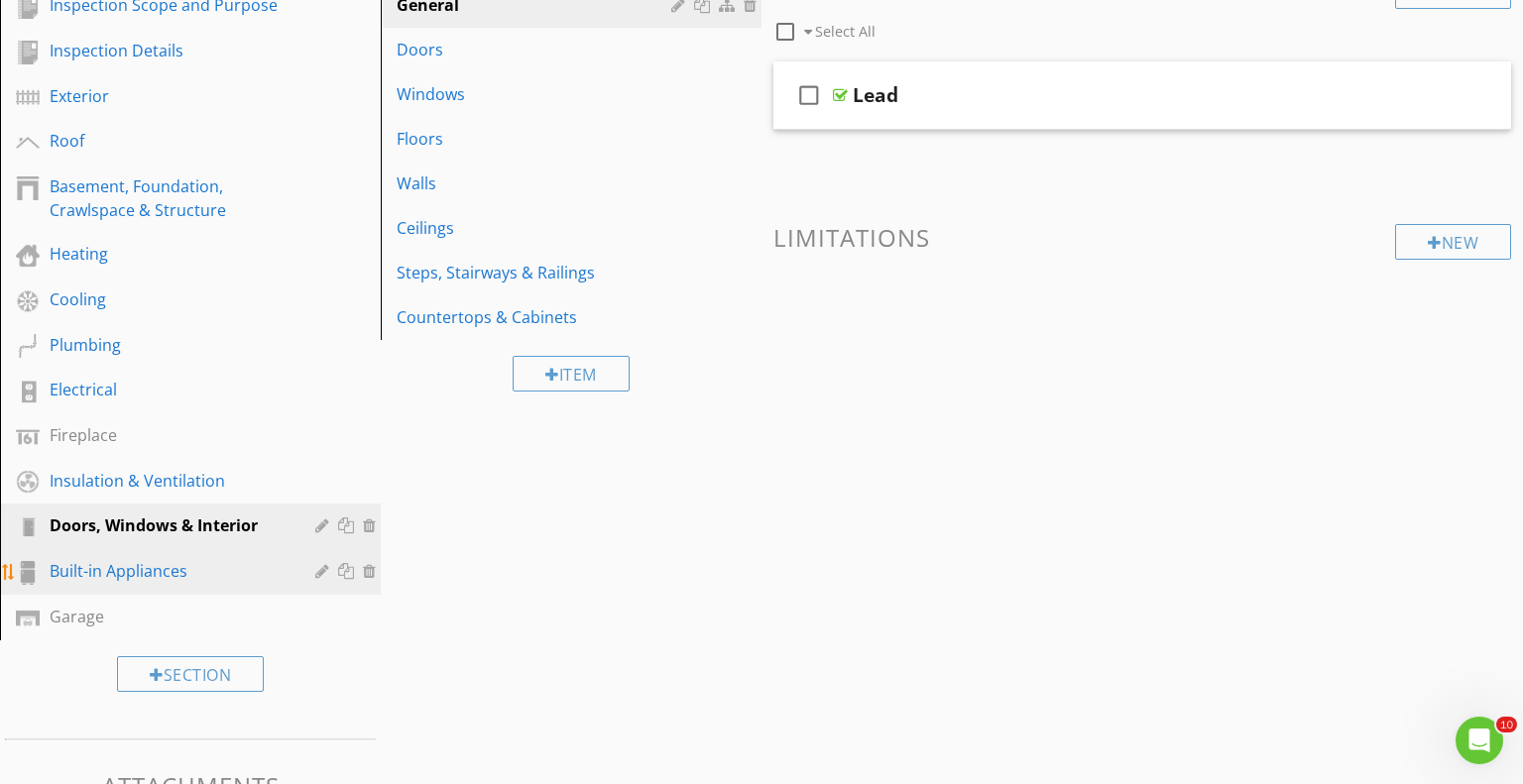 click on "Built-in Appliances" at bounding box center (168, 571) 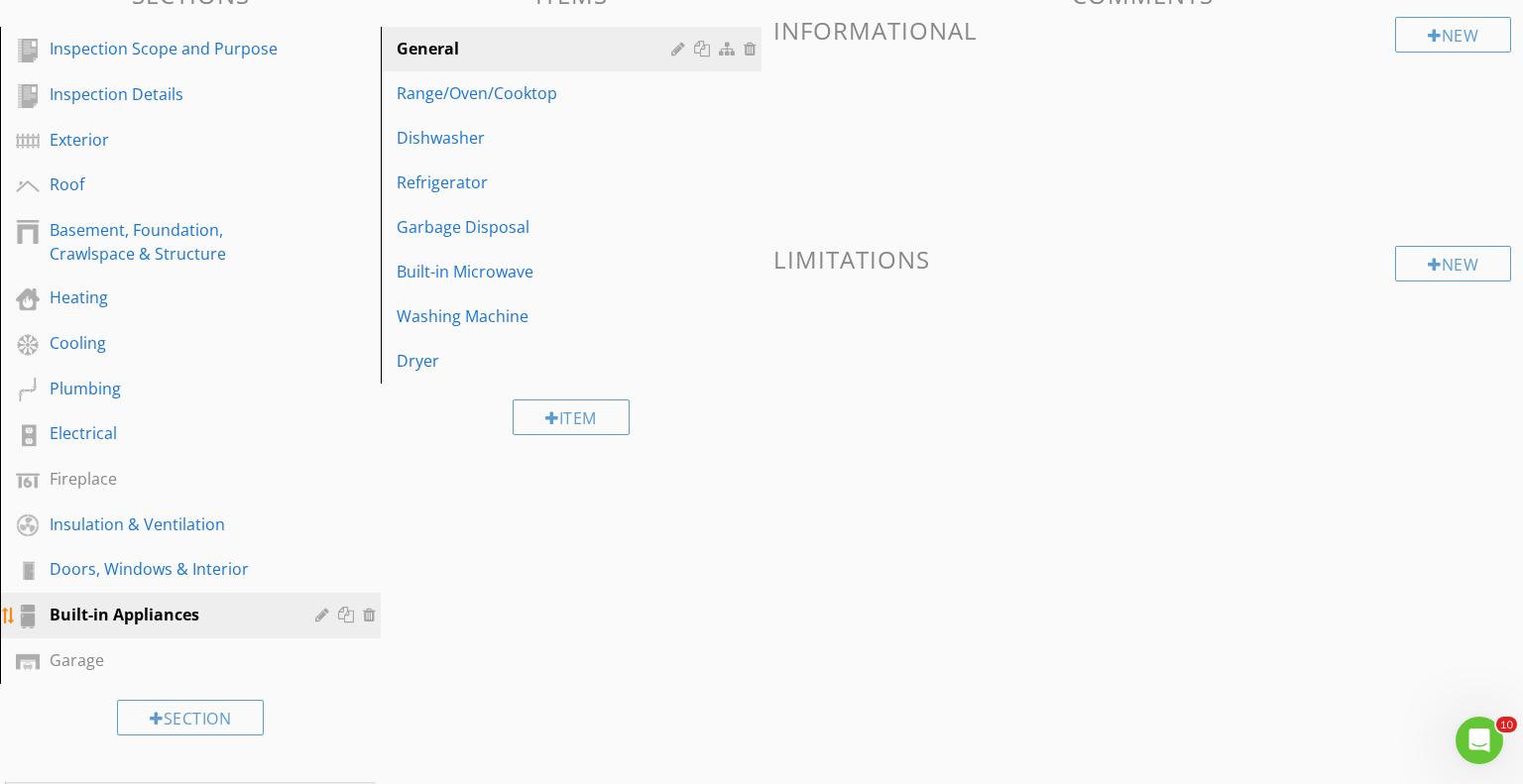 scroll, scrollTop: 0, scrollLeft: 0, axis: both 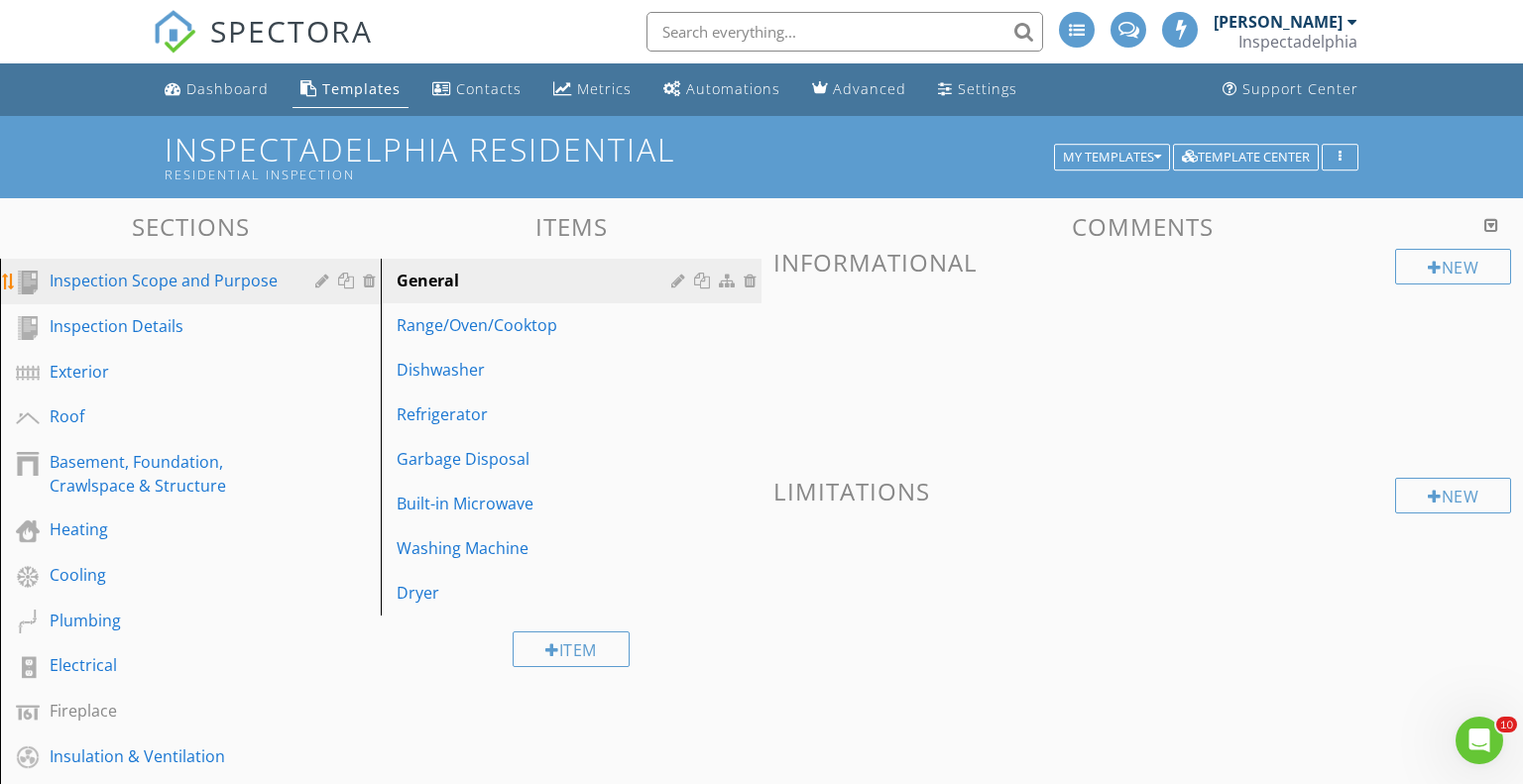 click on "Inspection Scope and Purpose" at bounding box center [168, 280] 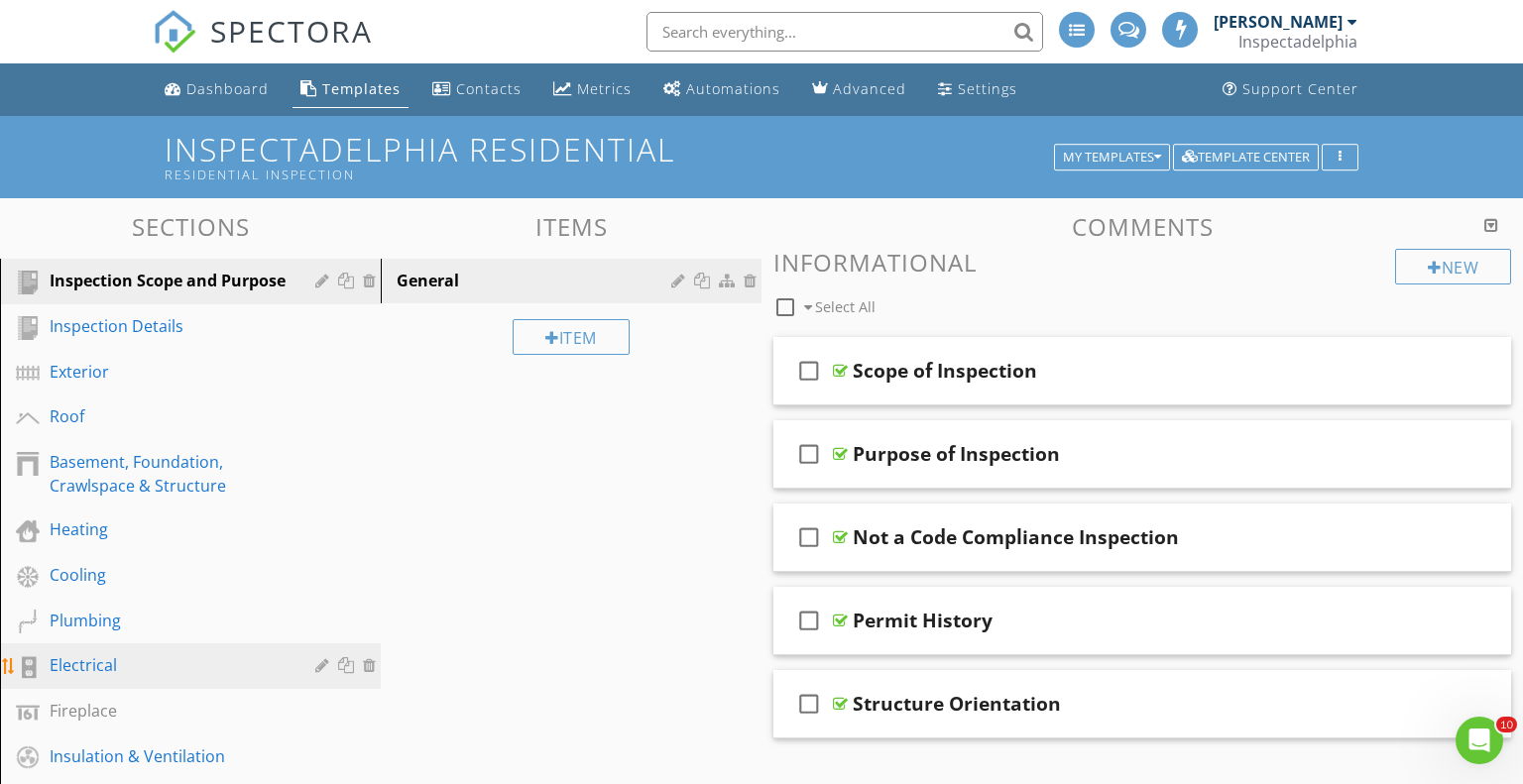 click on "Electrical" at bounding box center (168, 665) 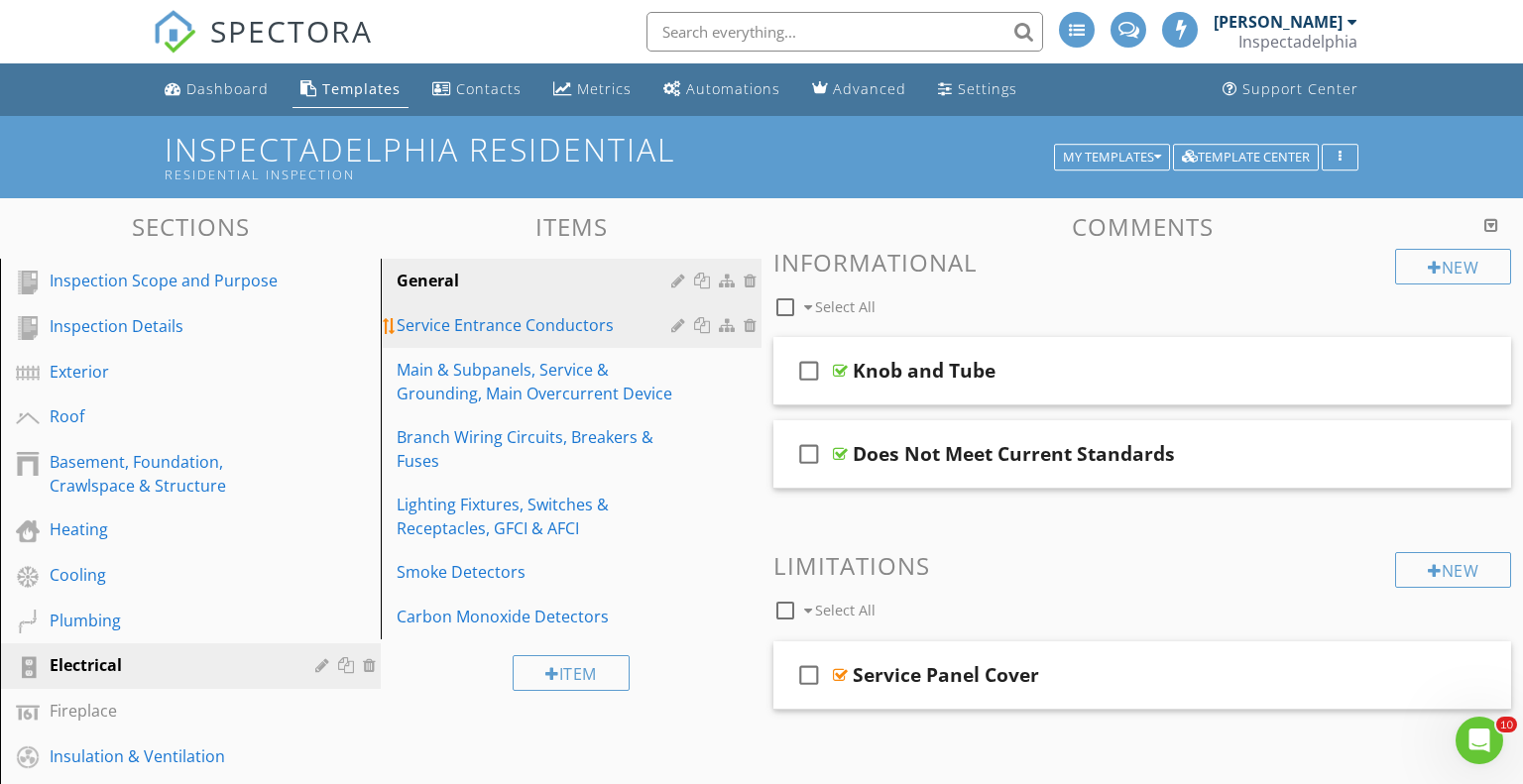 click on "Service Entrance Conductors" at bounding box center [574, 325] 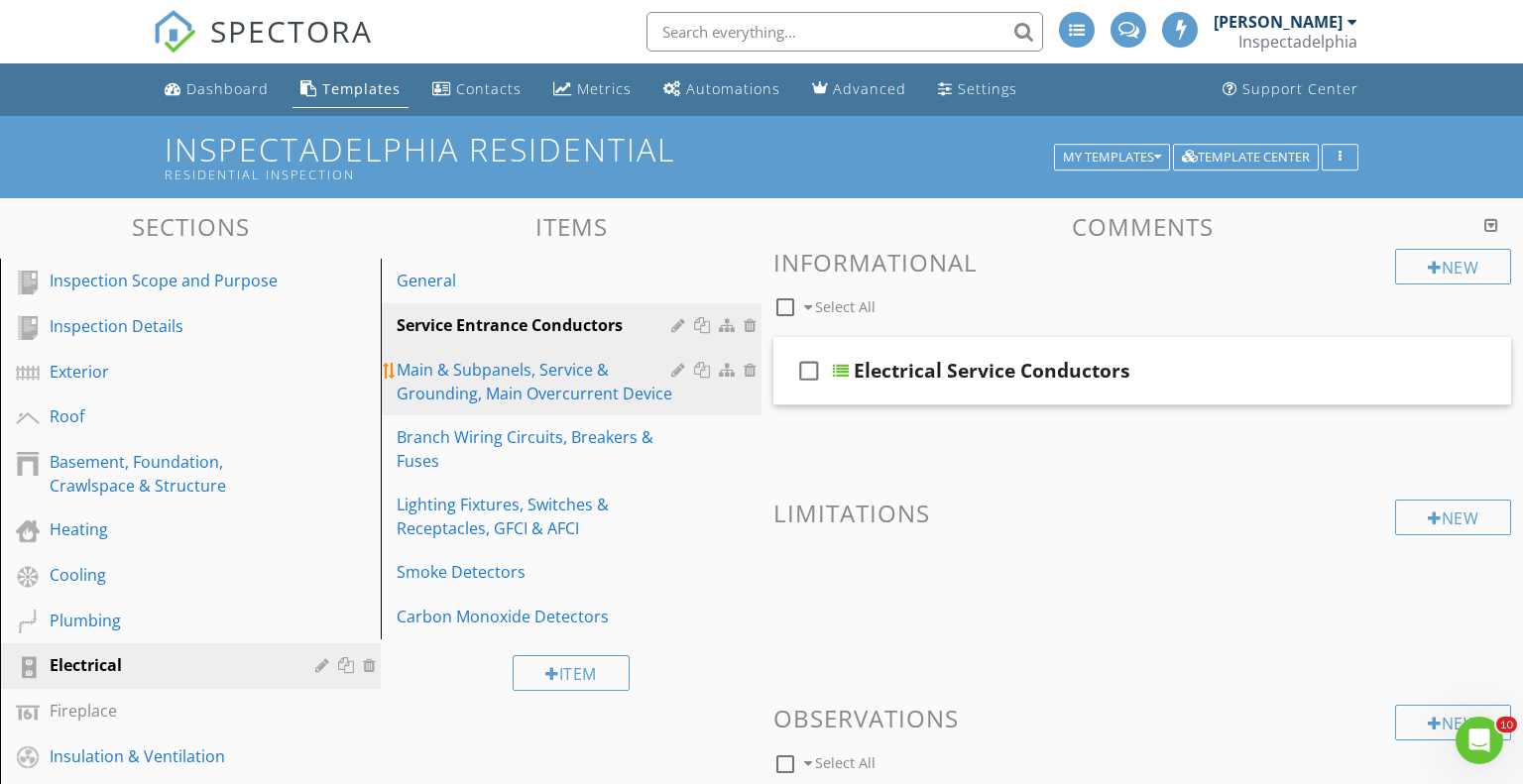 click on "Main & Subpanels, Service & Grounding, Main Overcurrent Device" at bounding box center [574, 382] 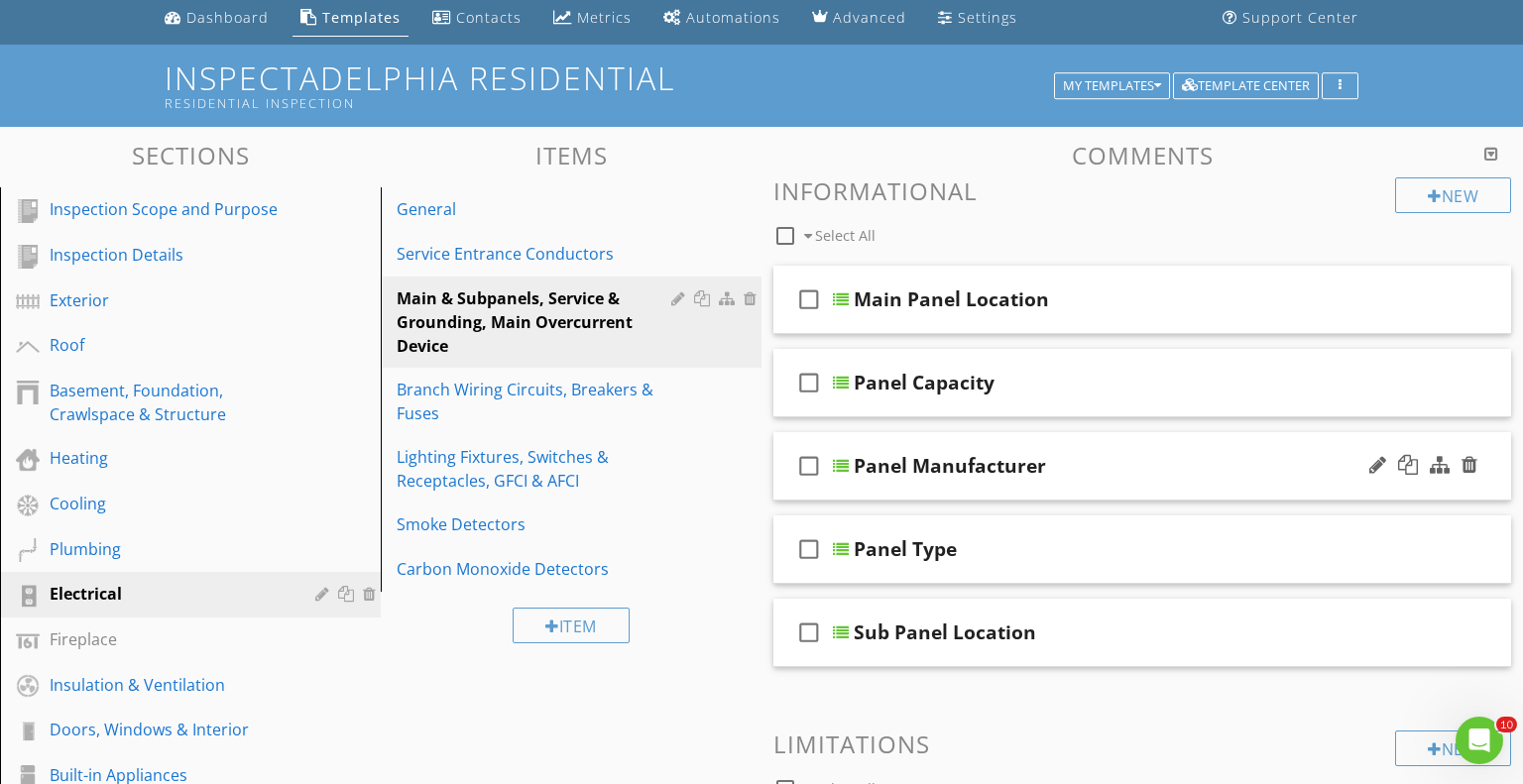 scroll, scrollTop: 72, scrollLeft: 0, axis: vertical 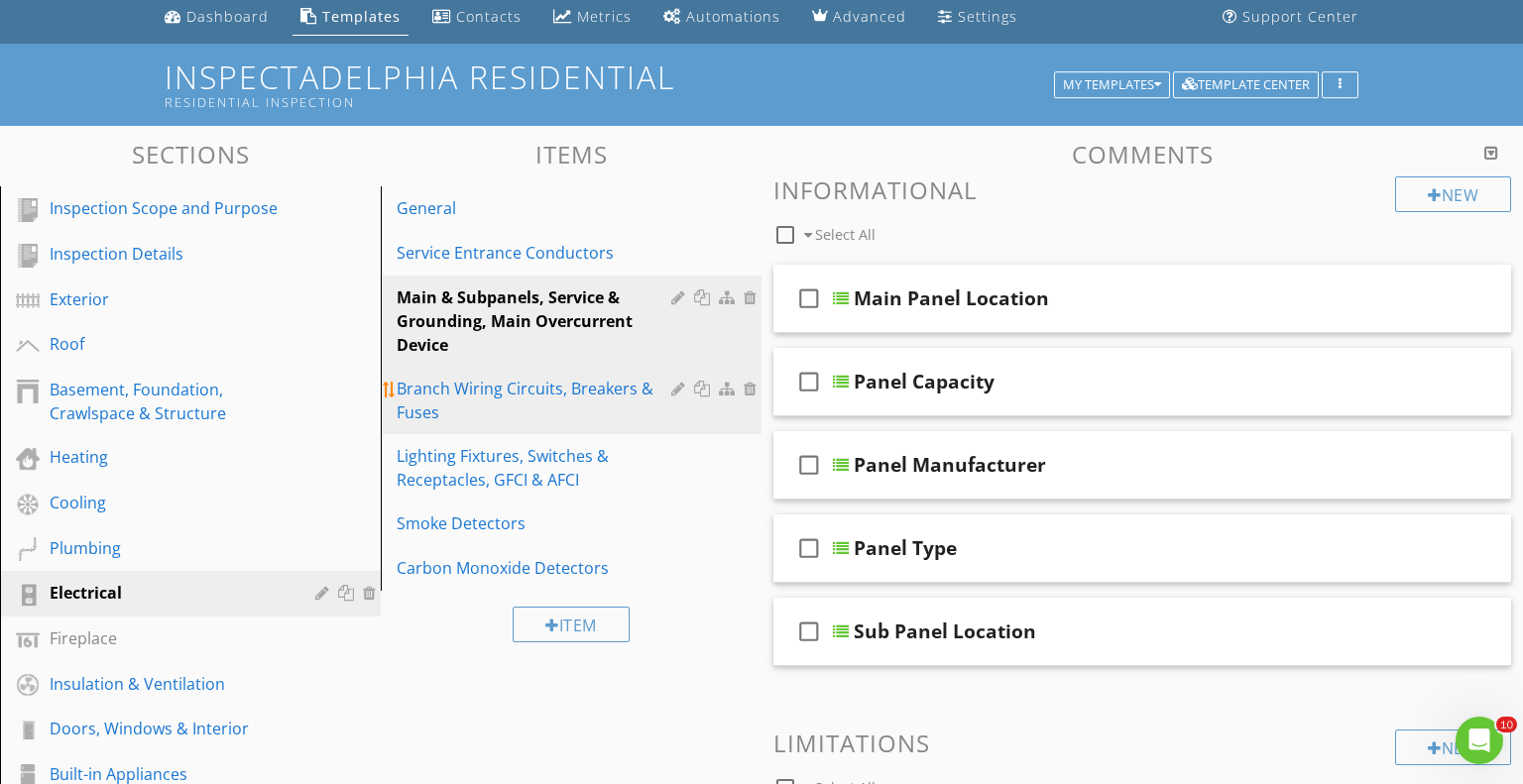 click on "Branch Wiring Circuits, Breakers & Fuses" at bounding box center (536, 400) 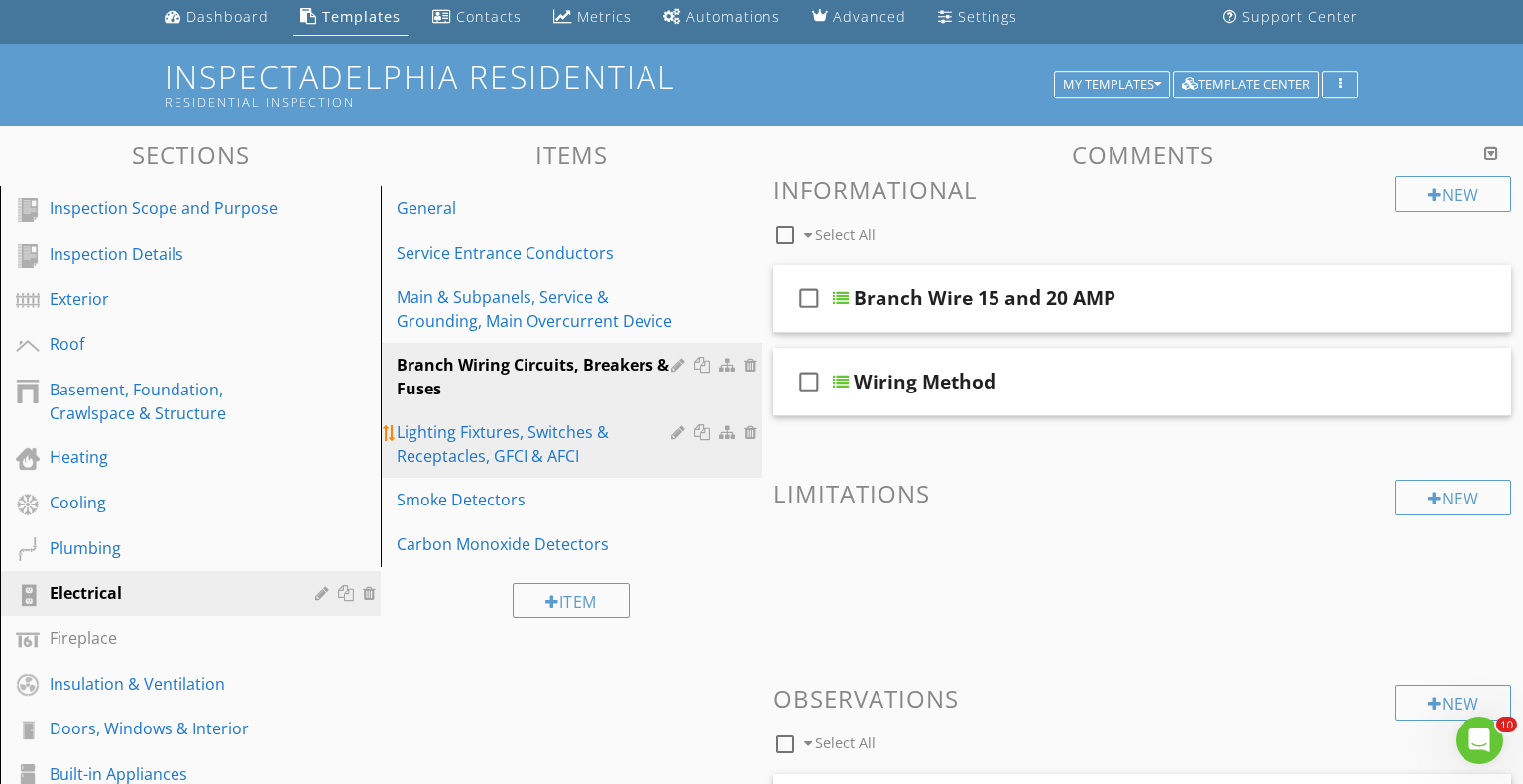 click on "Lighting Fixtures, Switches & Receptacles, GFCI & AFCI" at bounding box center [536, 444] 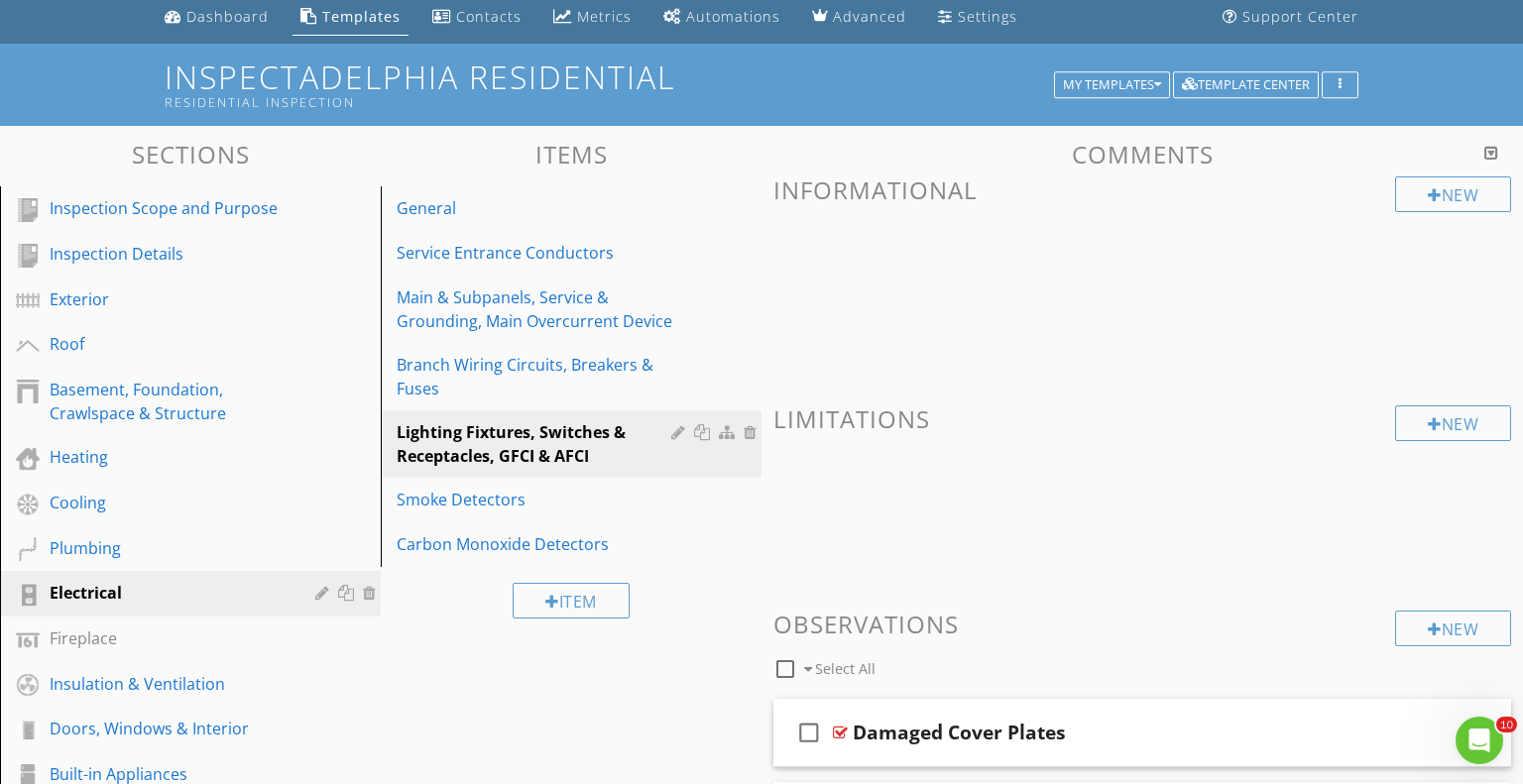 scroll, scrollTop: 0, scrollLeft: 0, axis: both 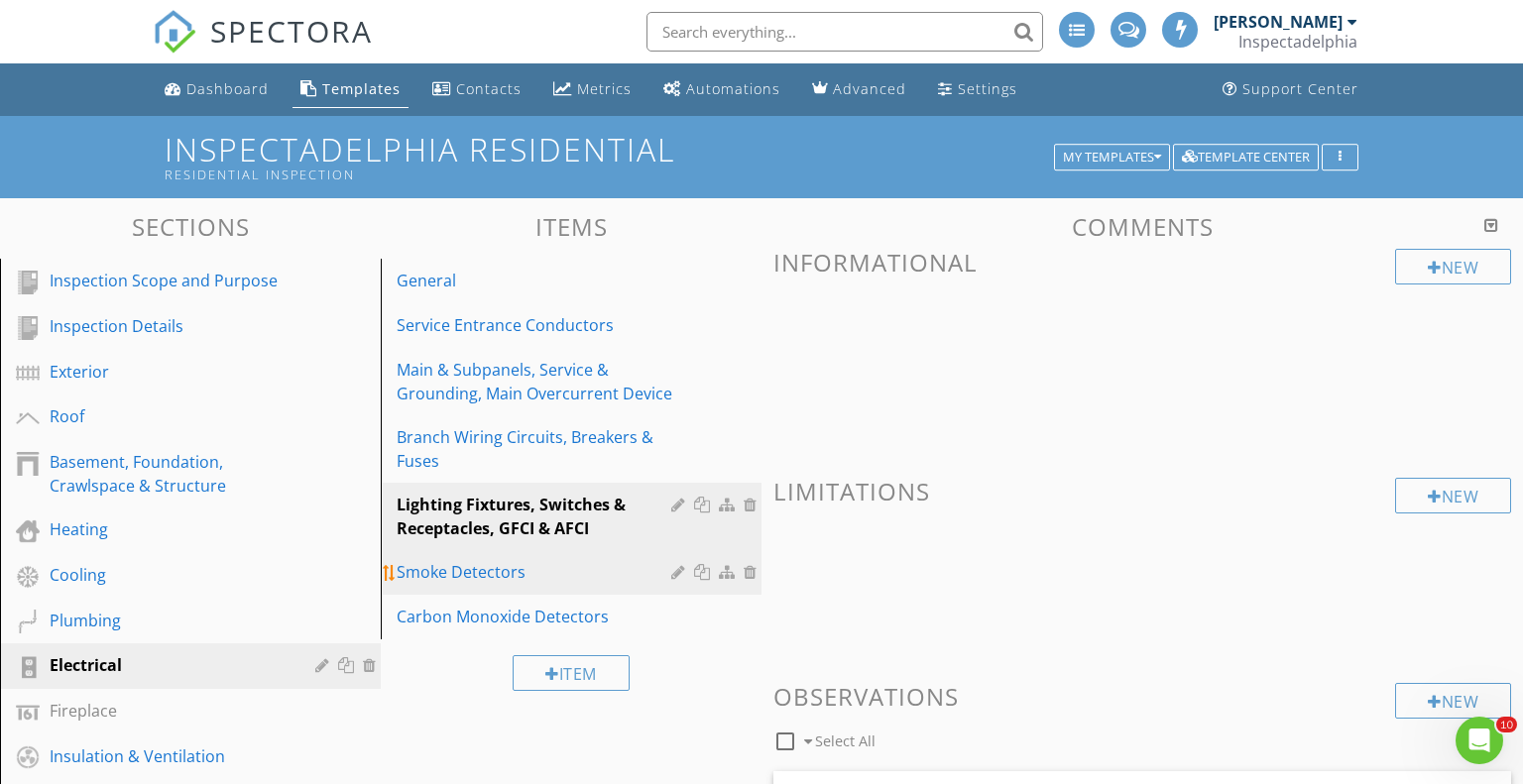 click on "Smoke Detectors" at bounding box center [536, 572] 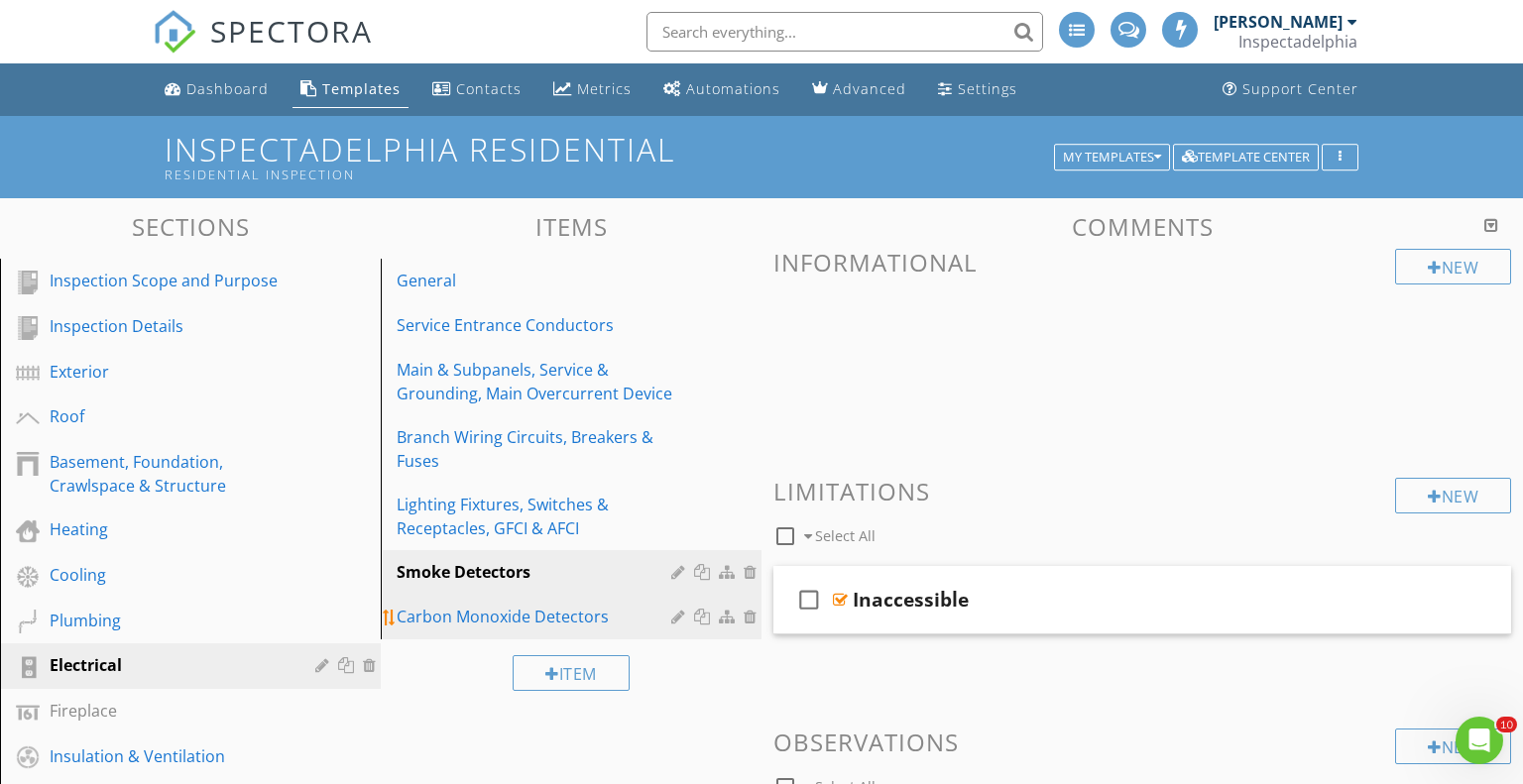 click on "Carbon Monoxide Detectors" at bounding box center [574, 616] 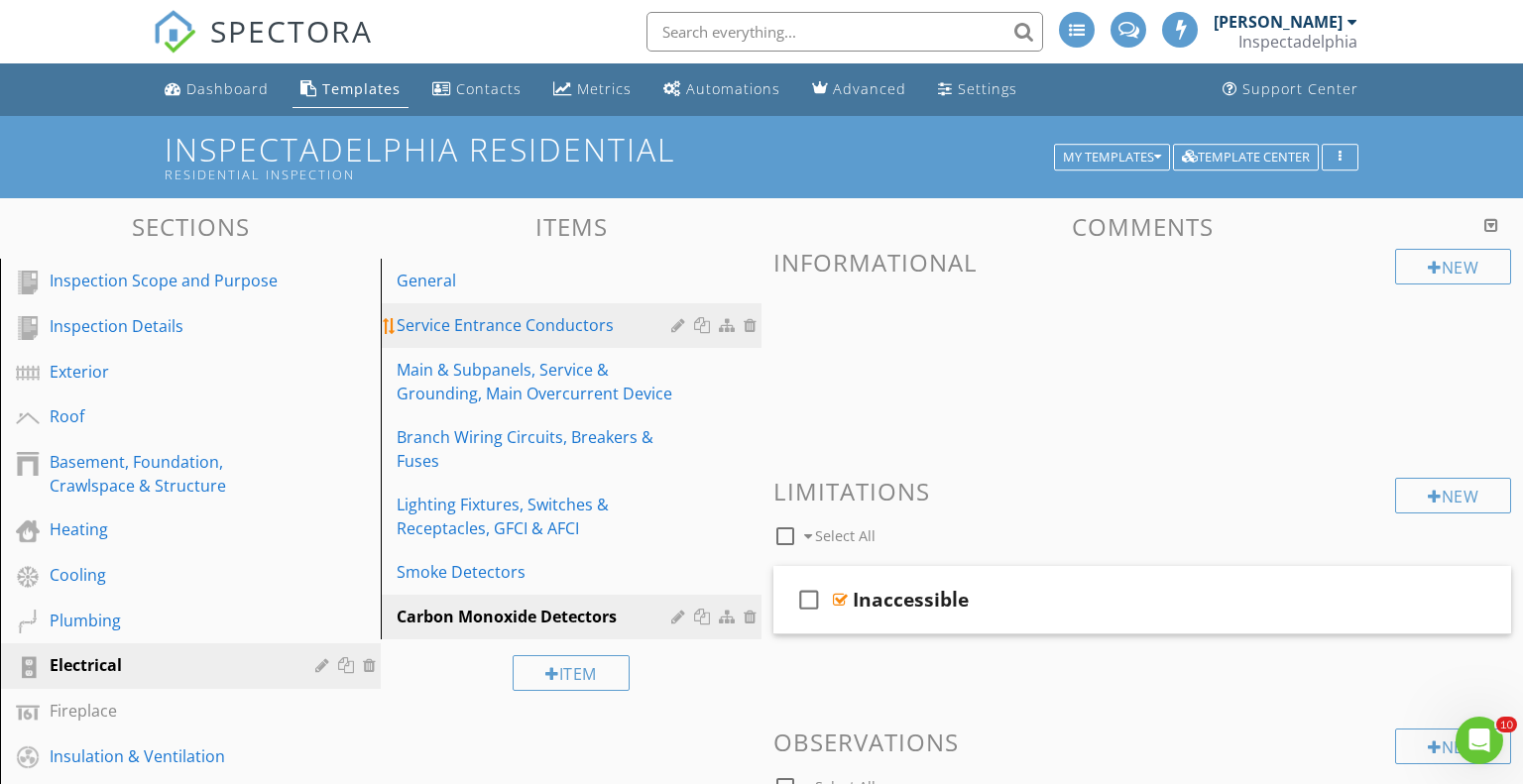 click on "Service Entrance Conductors" at bounding box center (574, 325) 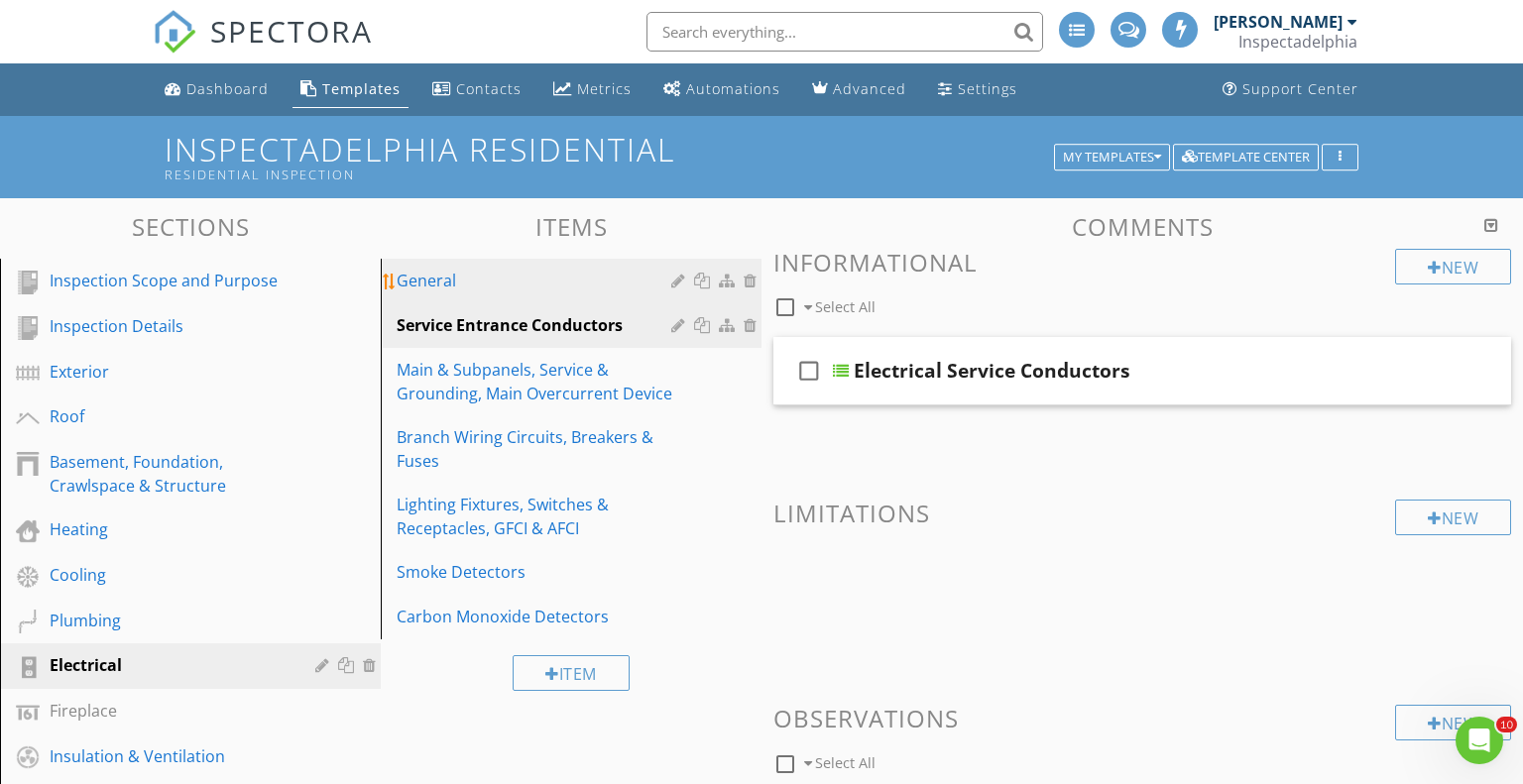 click on "General" at bounding box center (536, 280) 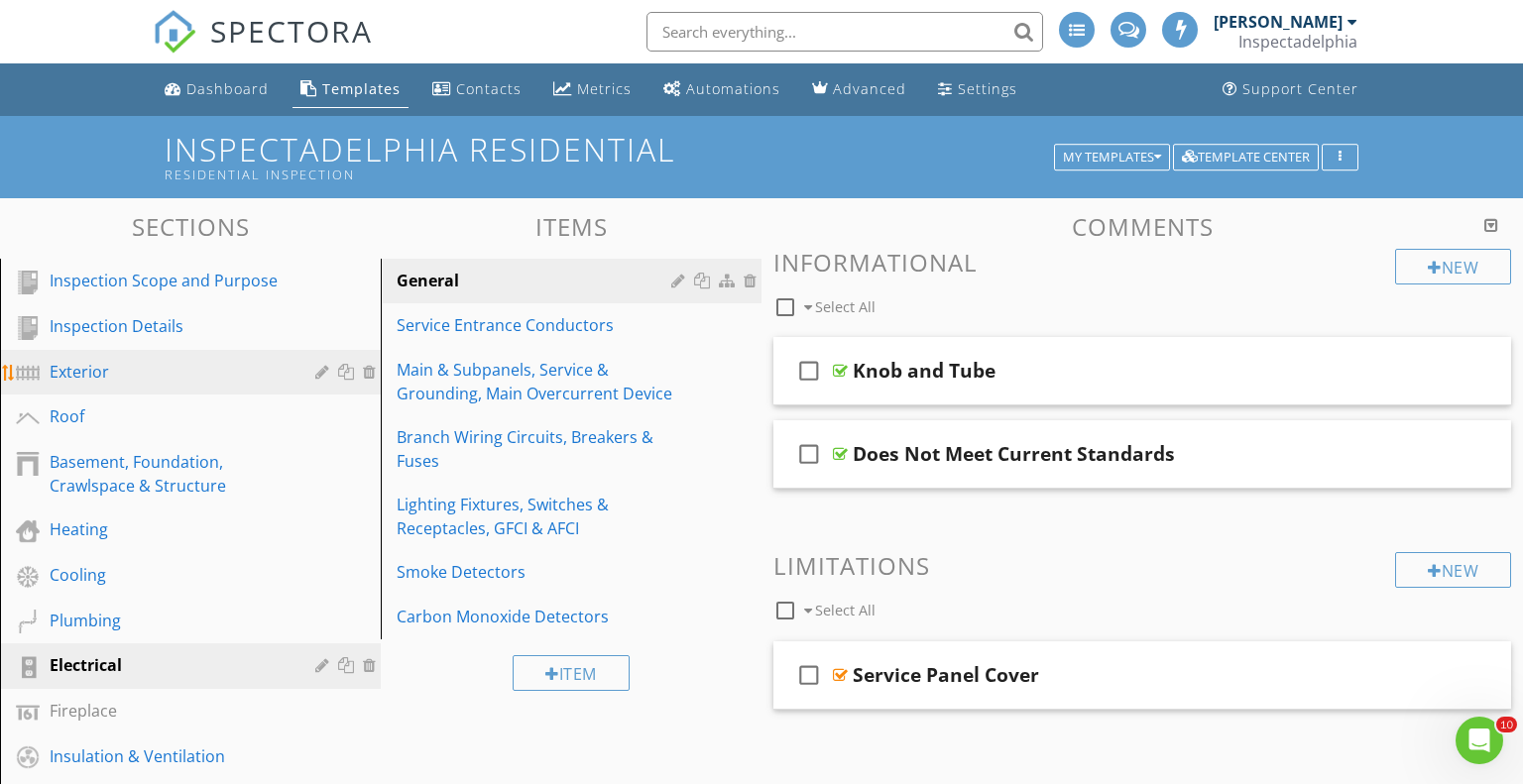 click on "Exterior" at bounding box center (168, 372) 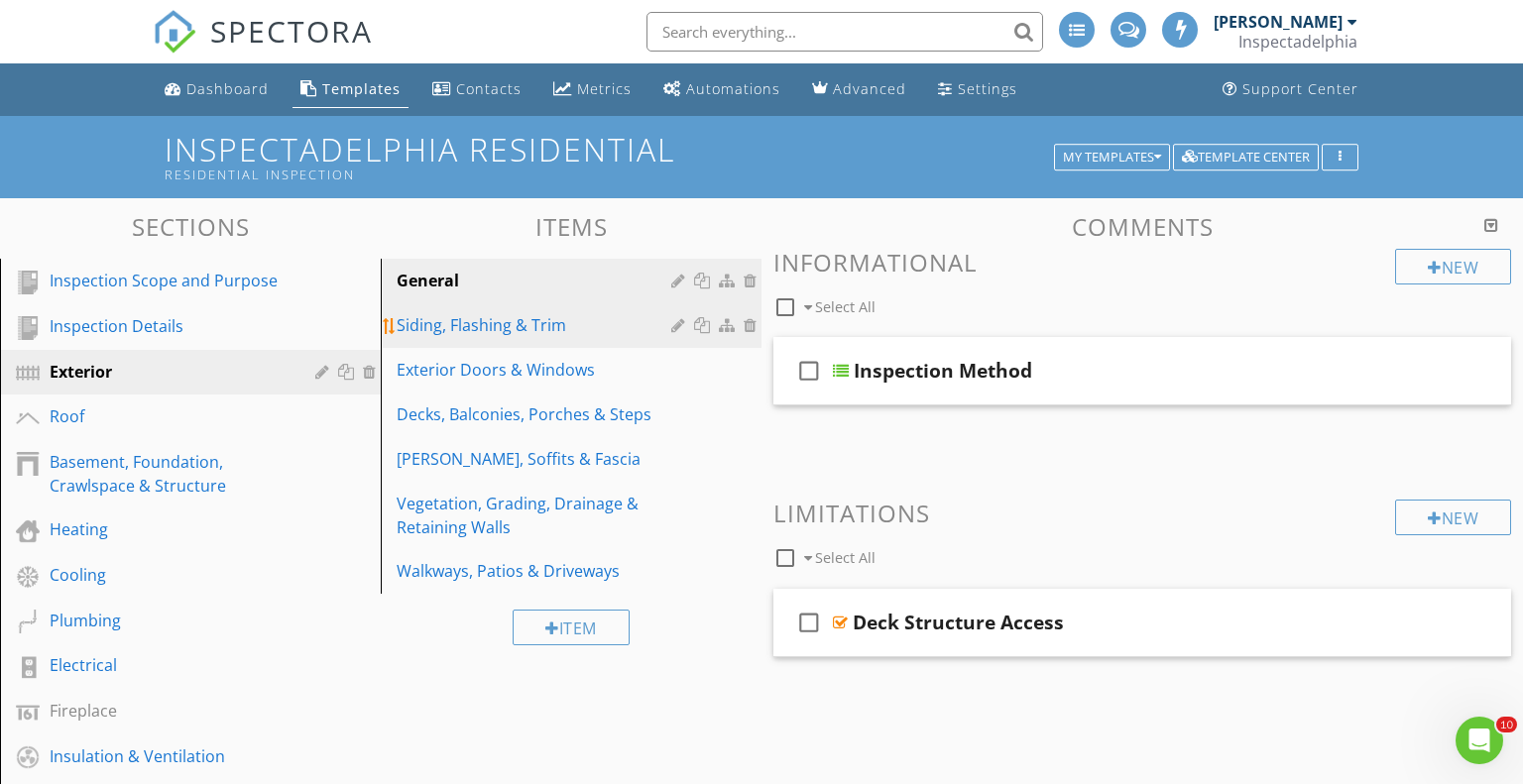 click on "Siding, Flashing & Trim" at bounding box center (536, 325) 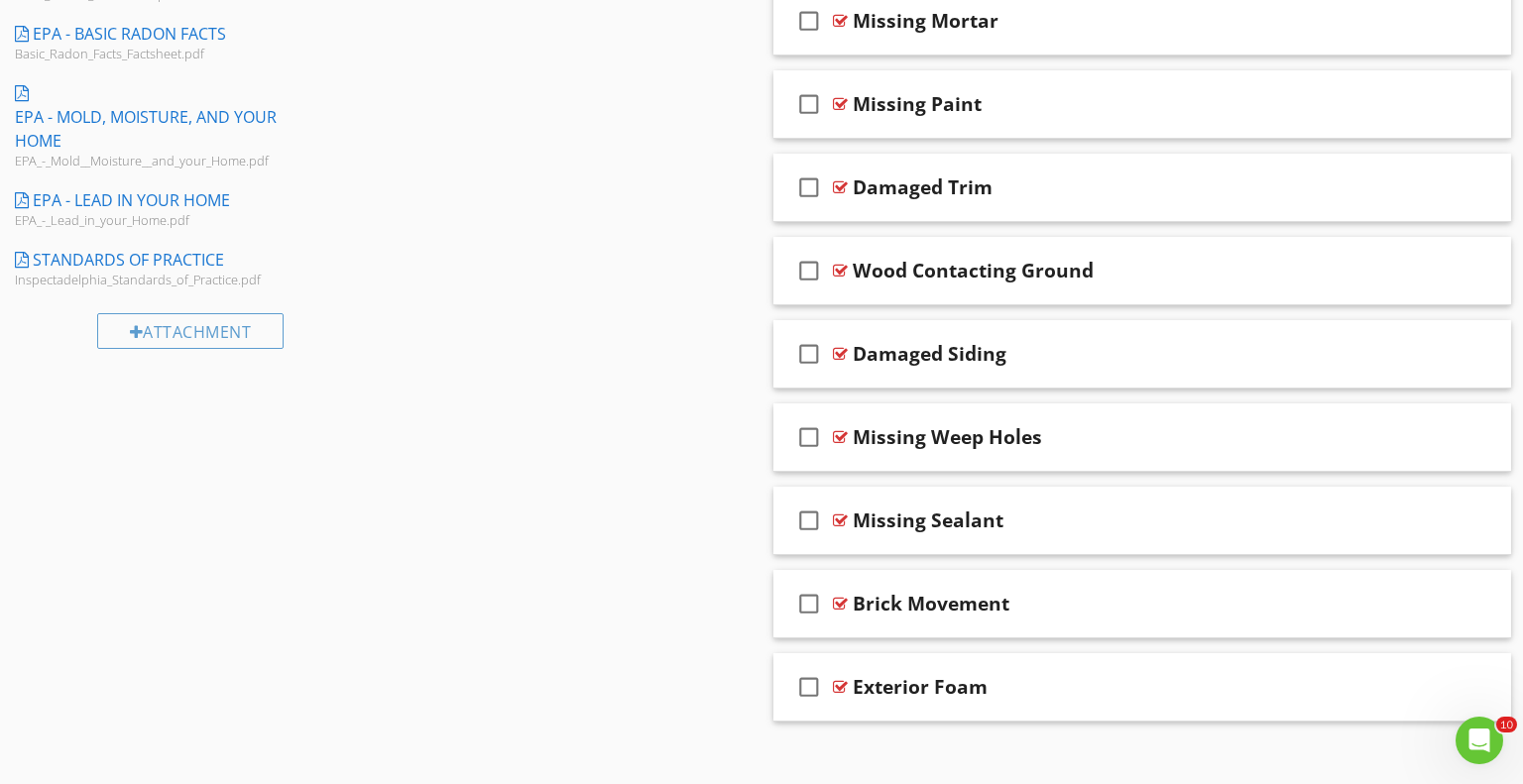 scroll, scrollTop: 1143, scrollLeft: 0, axis: vertical 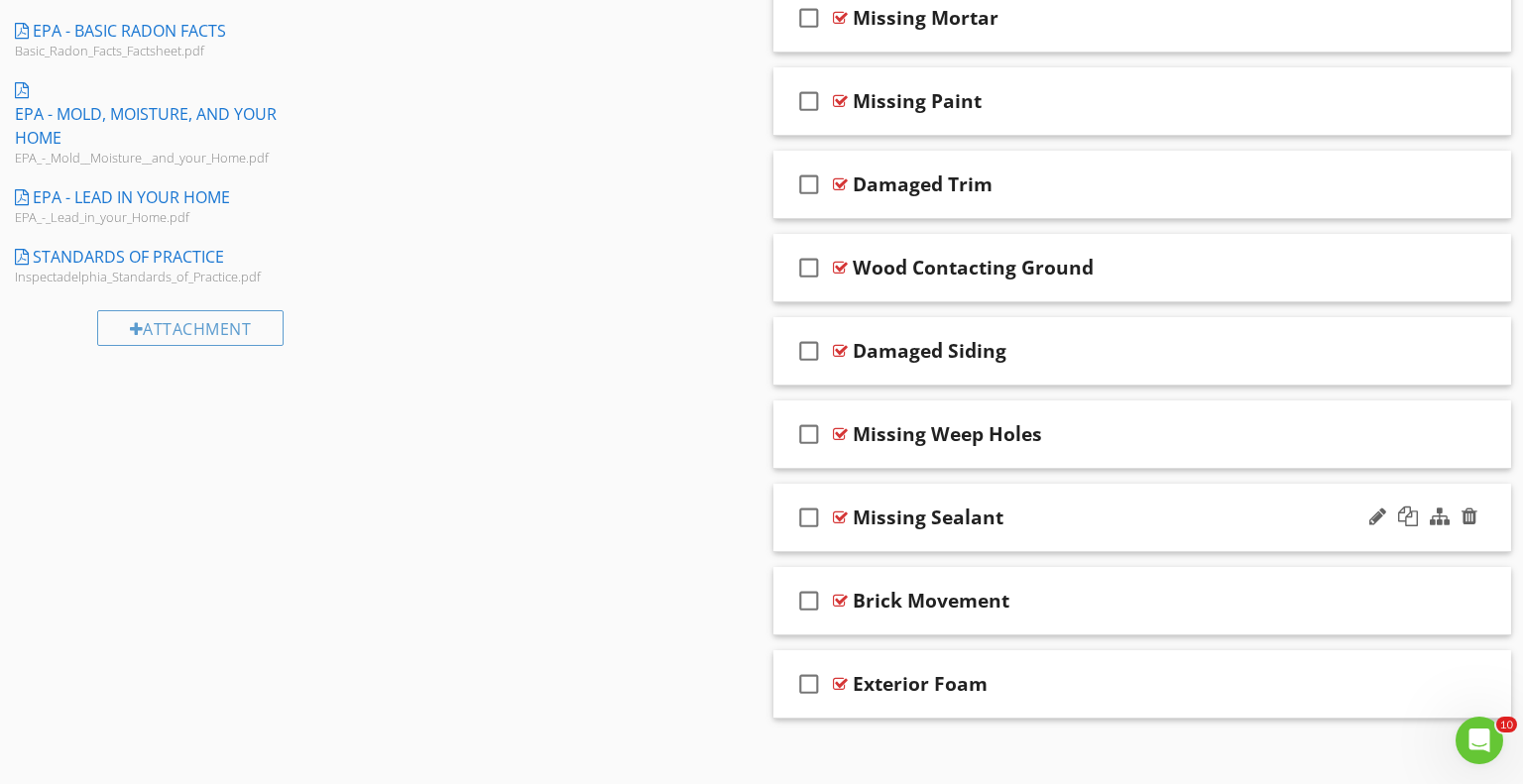 click on "Missing Sealant" at bounding box center [1114, 517] 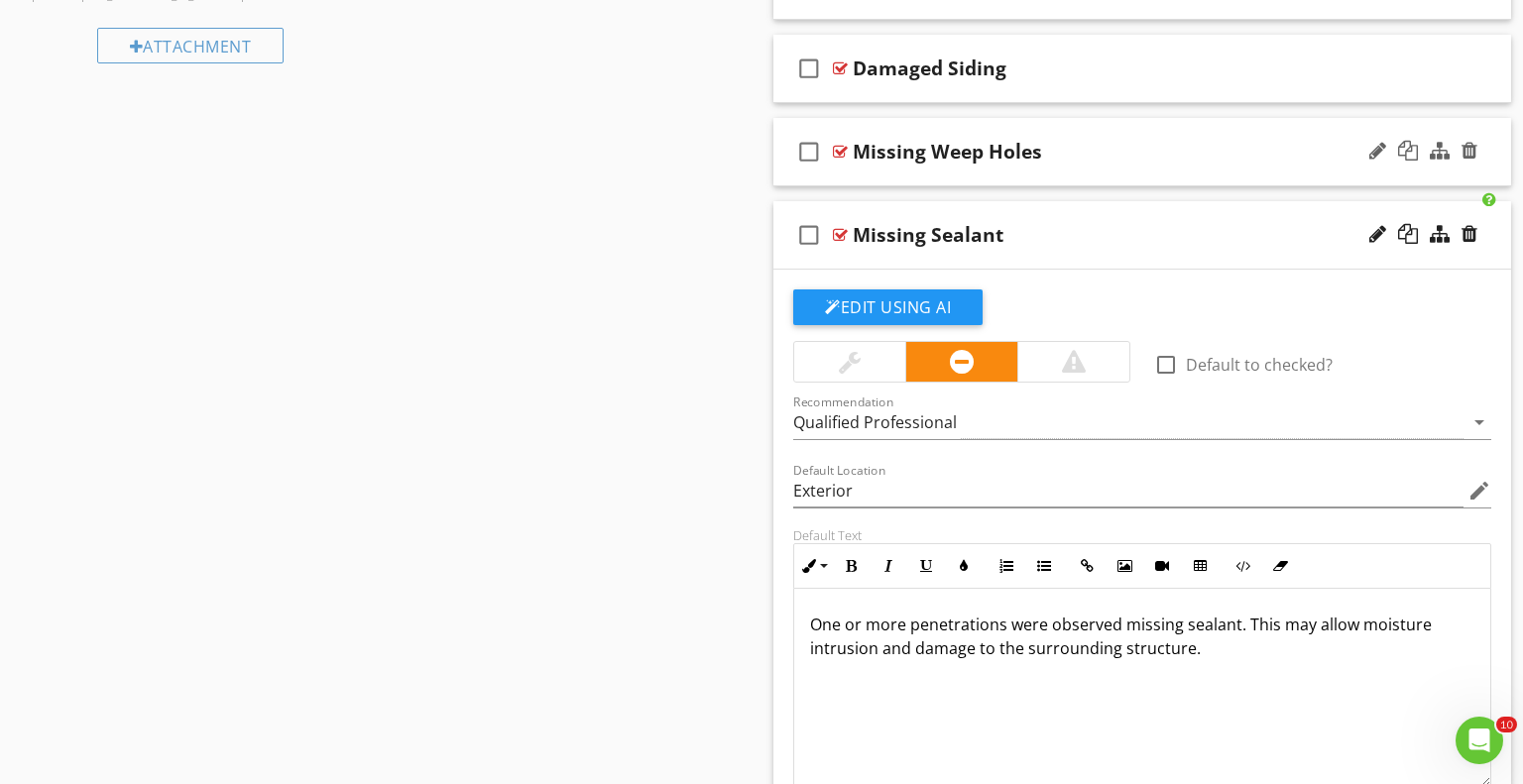 scroll, scrollTop: 1431, scrollLeft: 0, axis: vertical 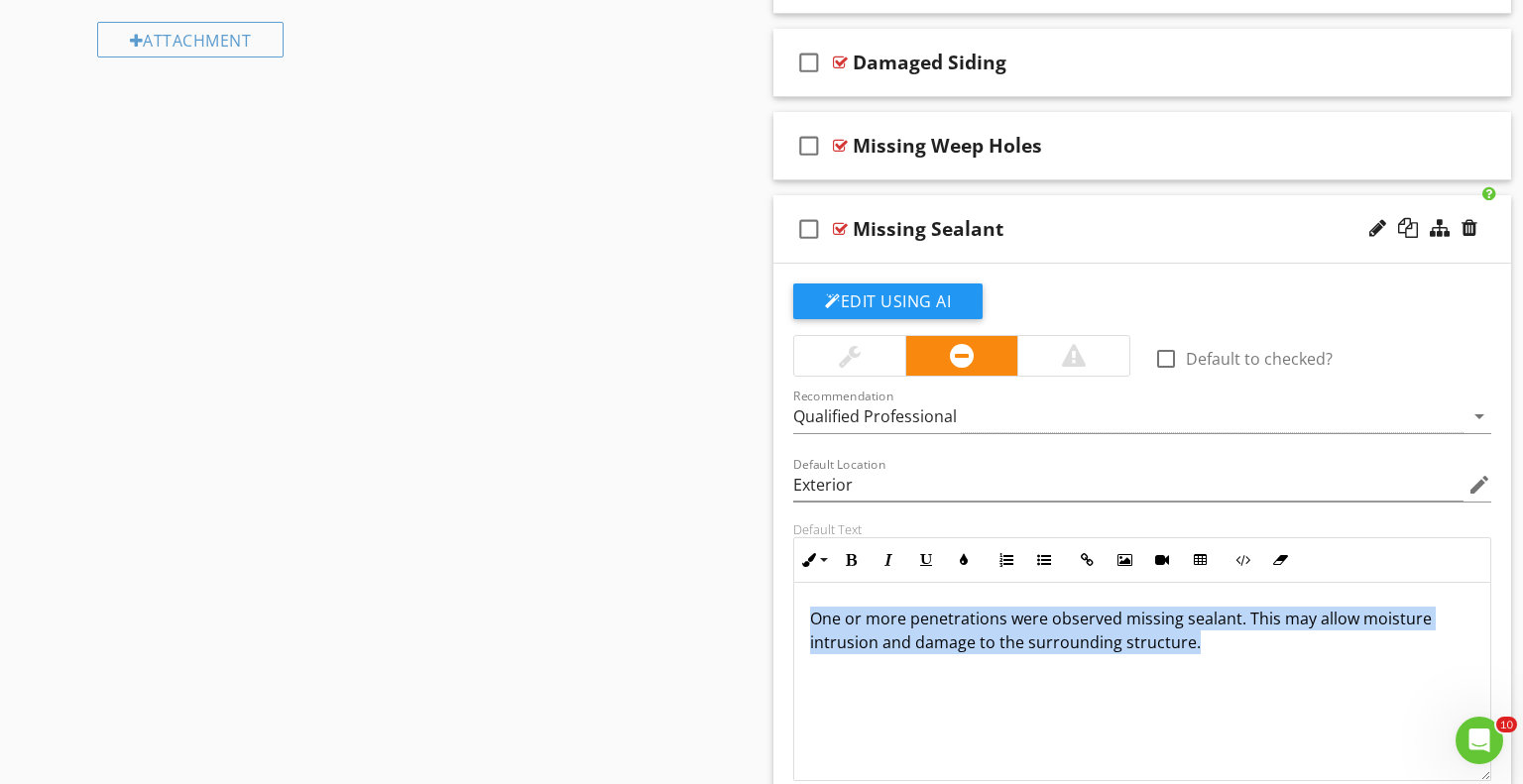 drag, startPoint x: 1236, startPoint y: 655, endPoint x: 763, endPoint y: 622, distance: 474.14977 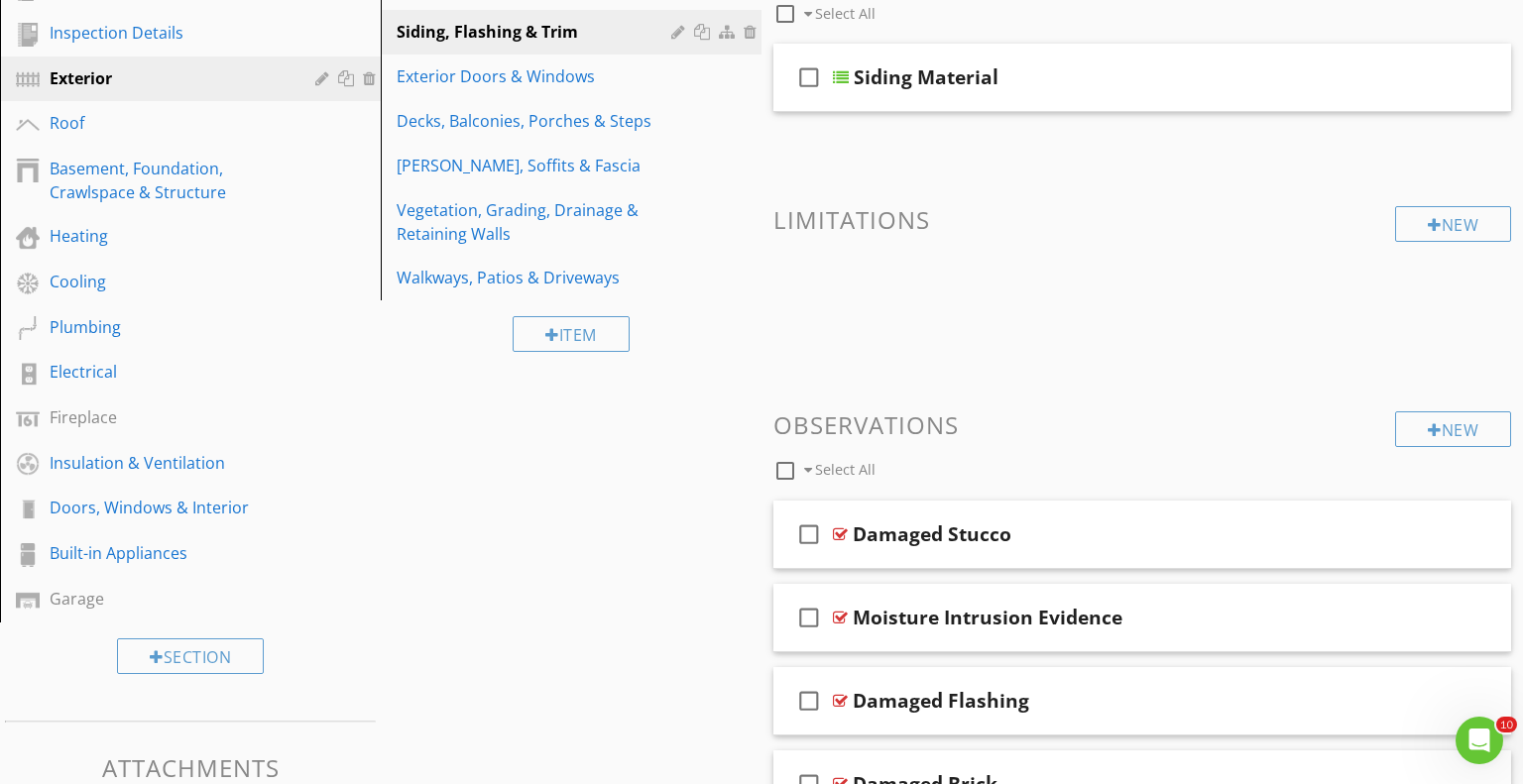 scroll, scrollTop: 229, scrollLeft: 0, axis: vertical 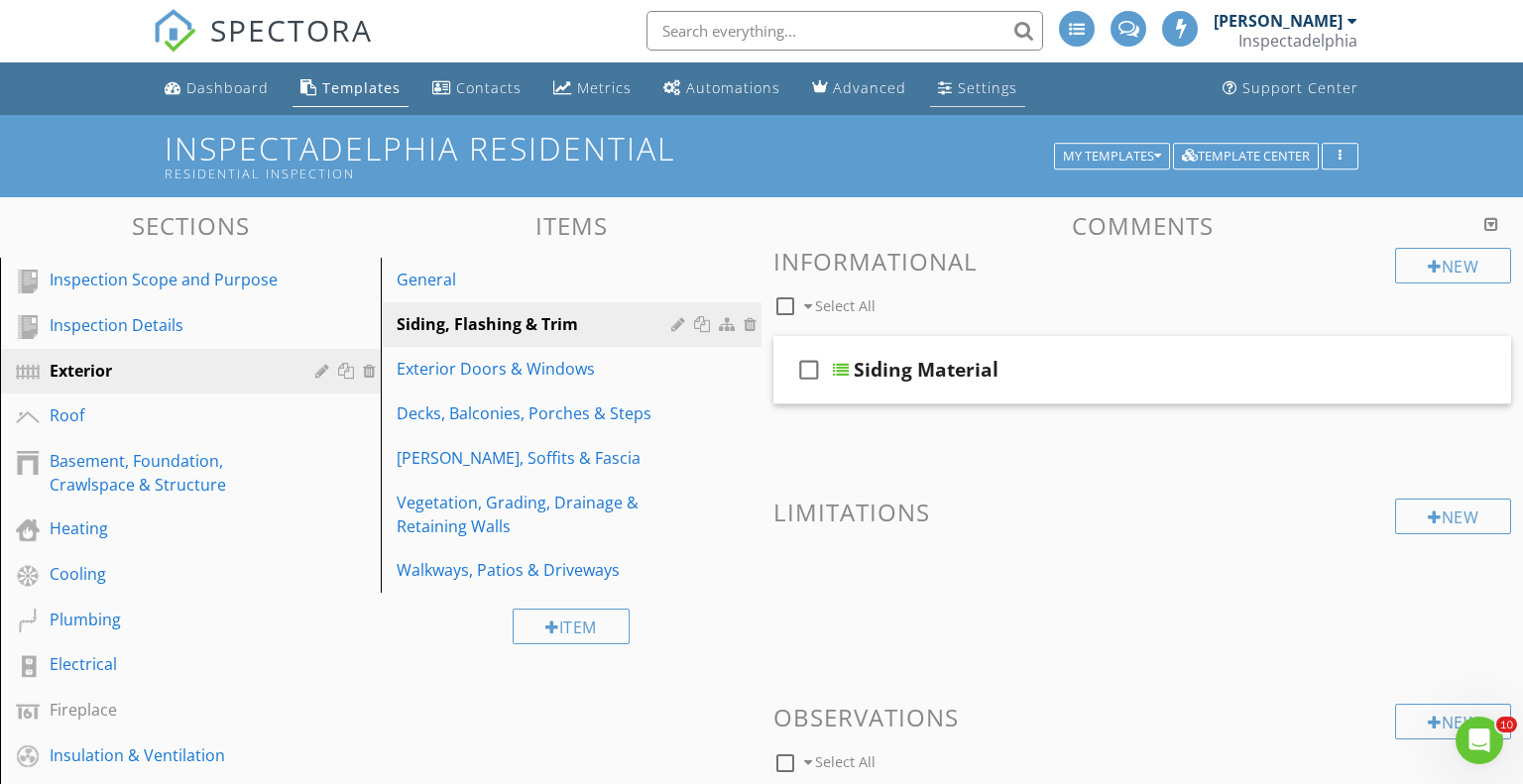 click at bounding box center (945, 87) 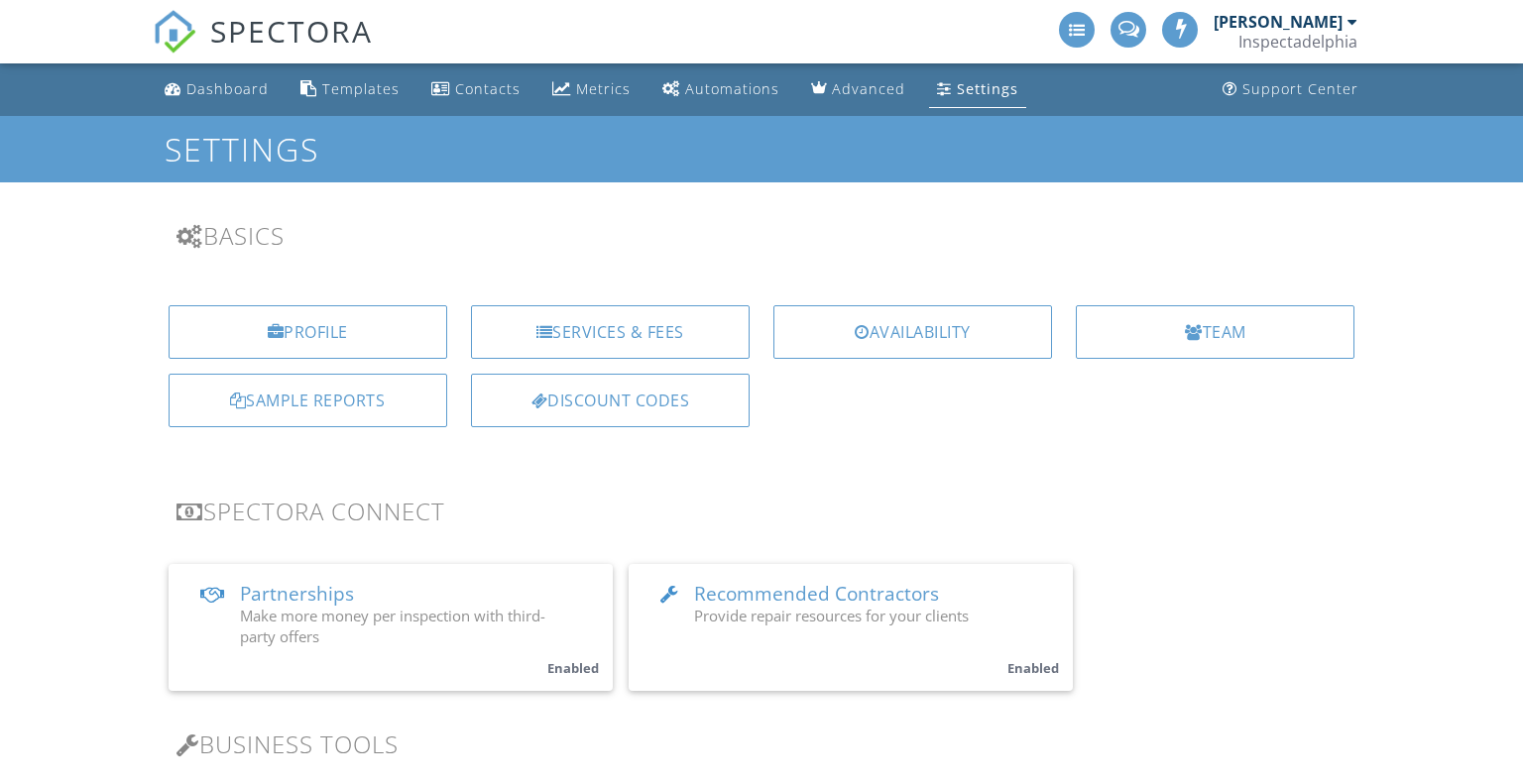 scroll, scrollTop: 0, scrollLeft: 0, axis: both 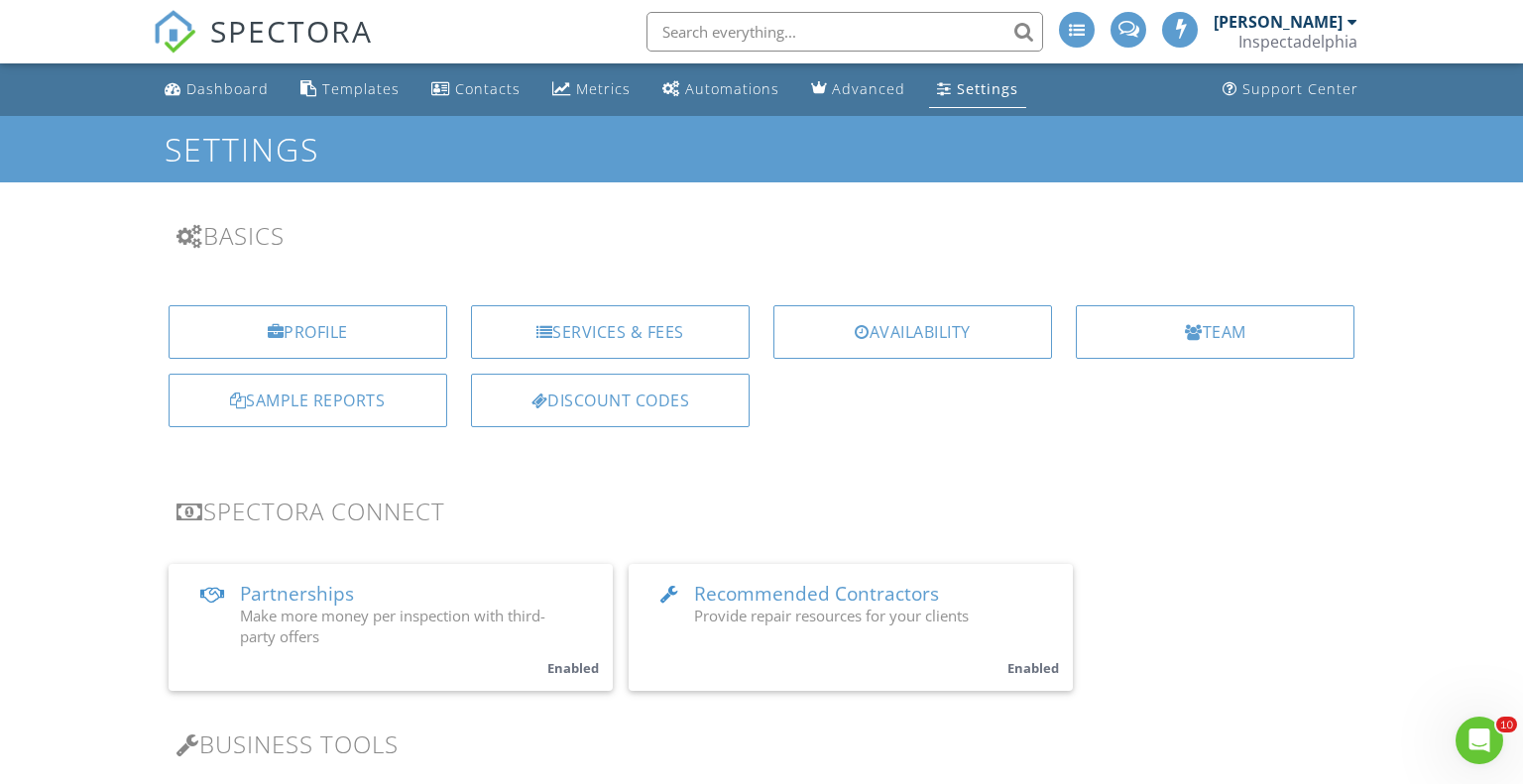 click on "Recommended Contractors" at bounding box center [816, 594] 